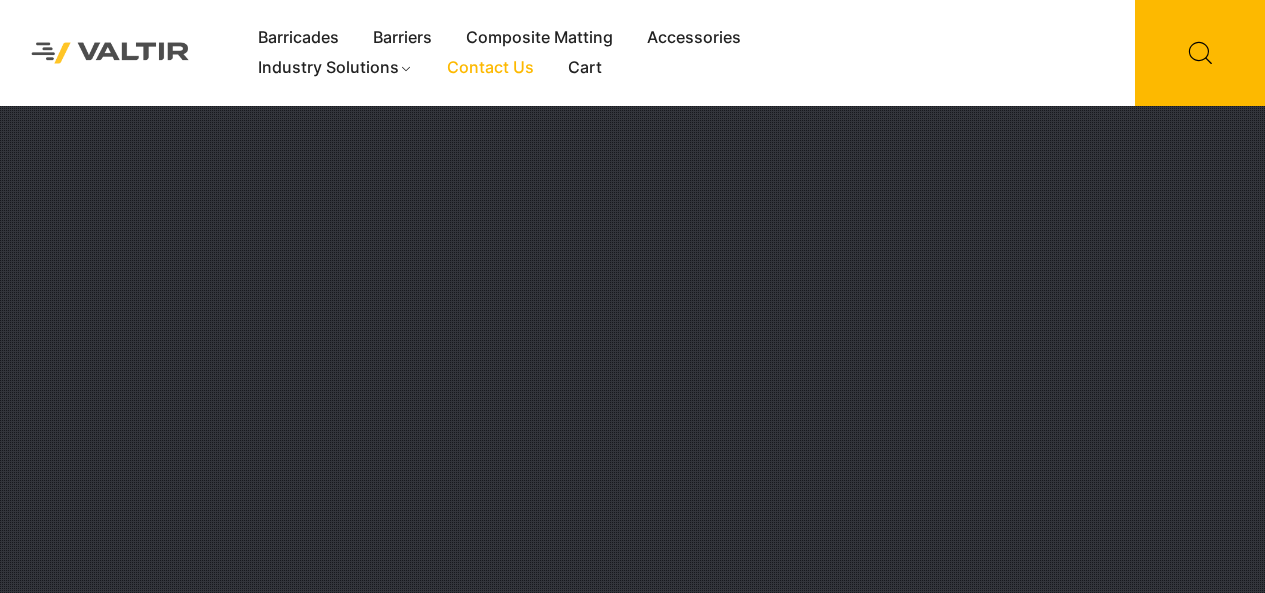 scroll, scrollTop: 0, scrollLeft: 0, axis: both 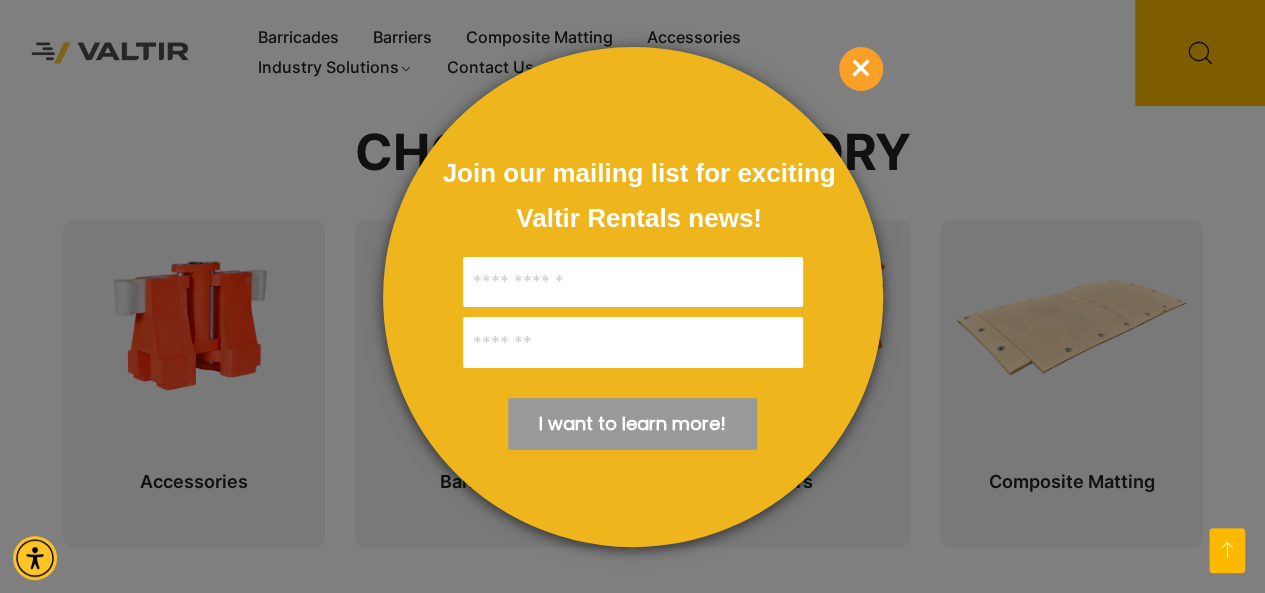 drag, startPoint x: 878, startPoint y: 90, endPoint x: 935, endPoint y: 169, distance: 97.41663 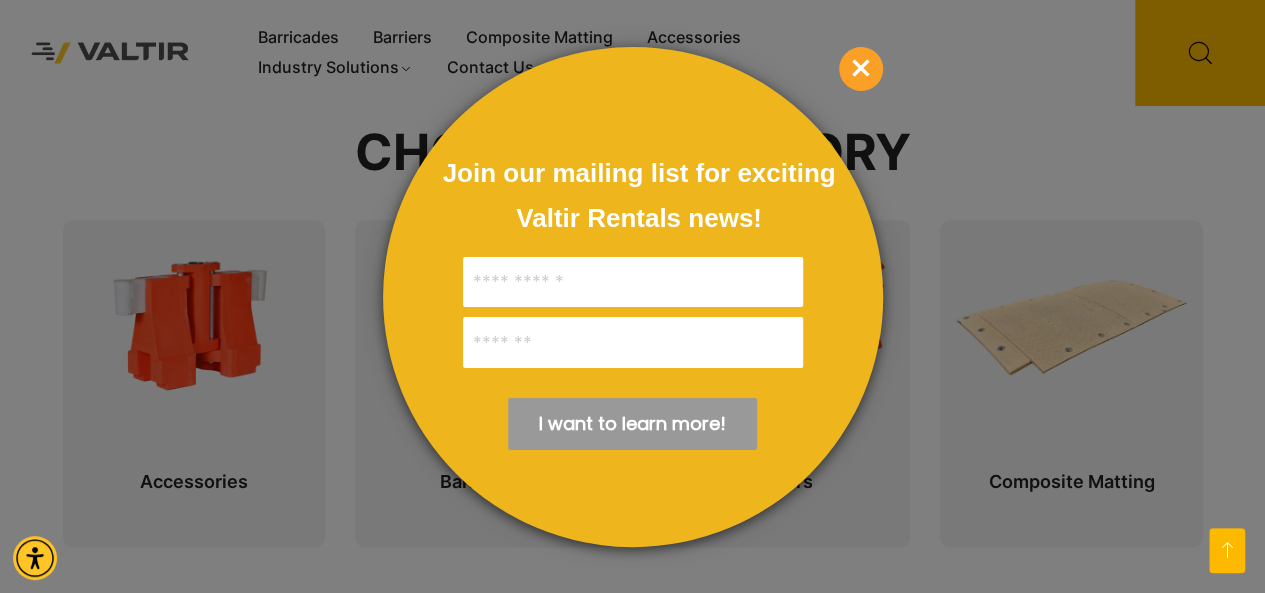 click at bounding box center (632, 296) 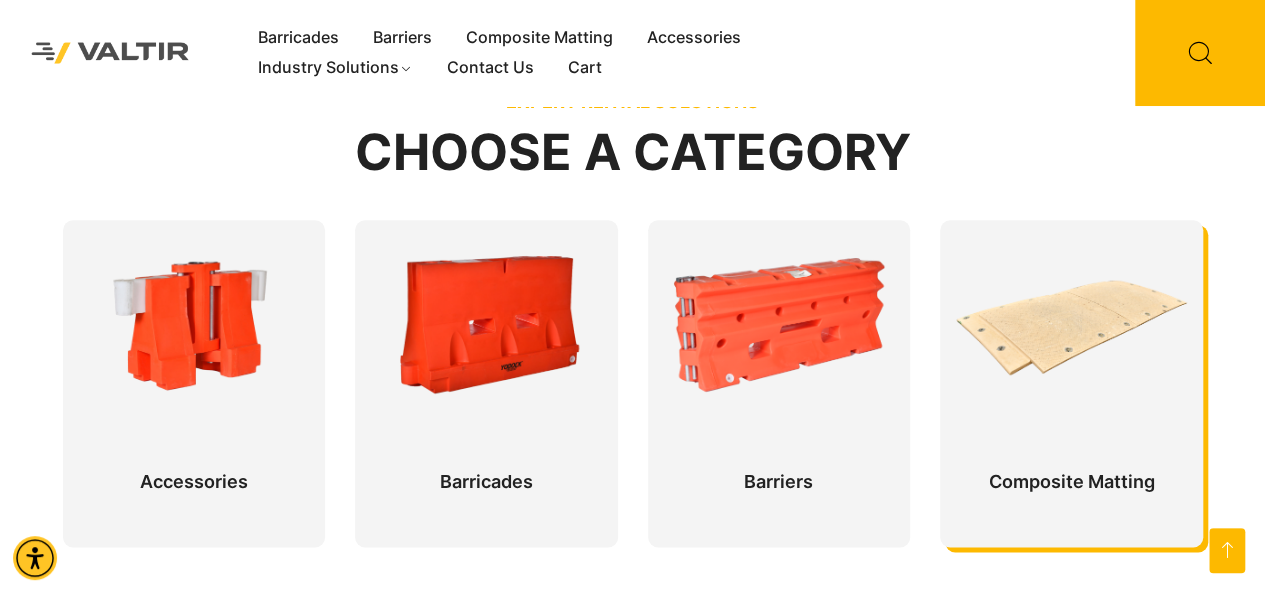 click at bounding box center [1071, 383] 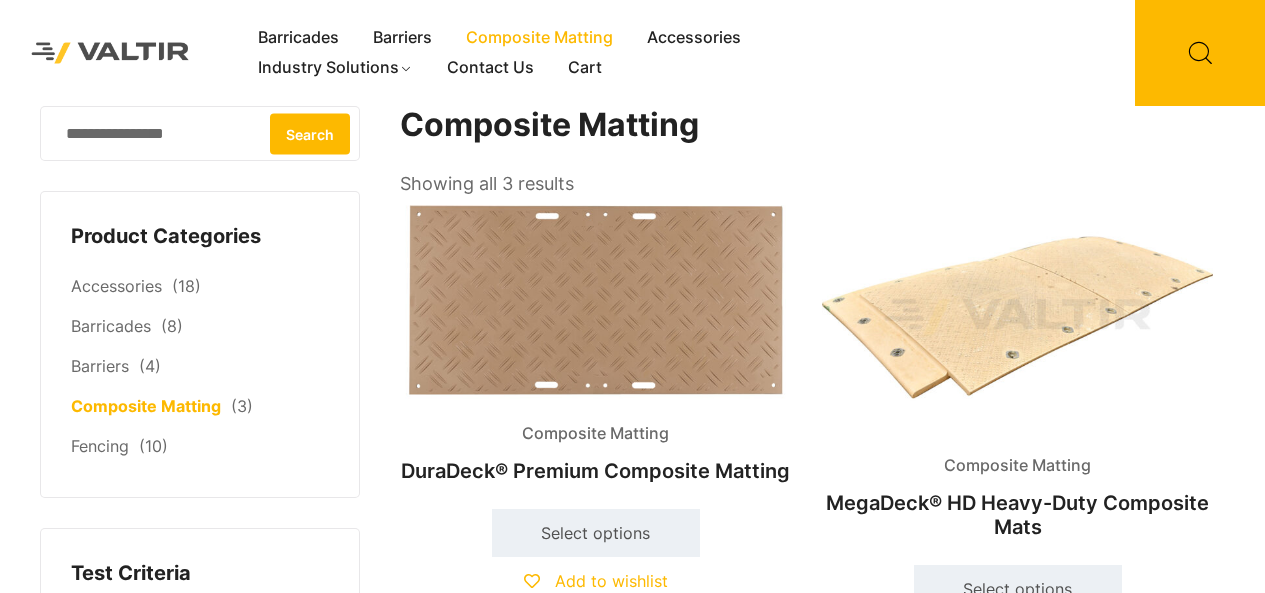 scroll, scrollTop: 0, scrollLeft: 0, axis: both 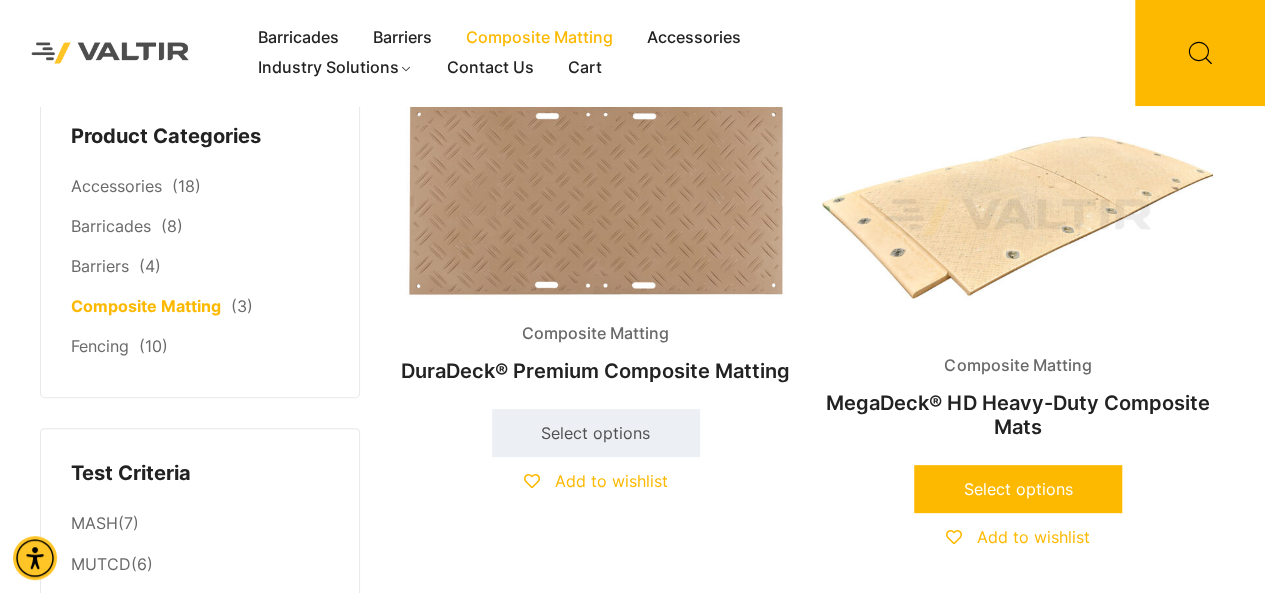 click on "Select options" at bounding box center (1018, 489) 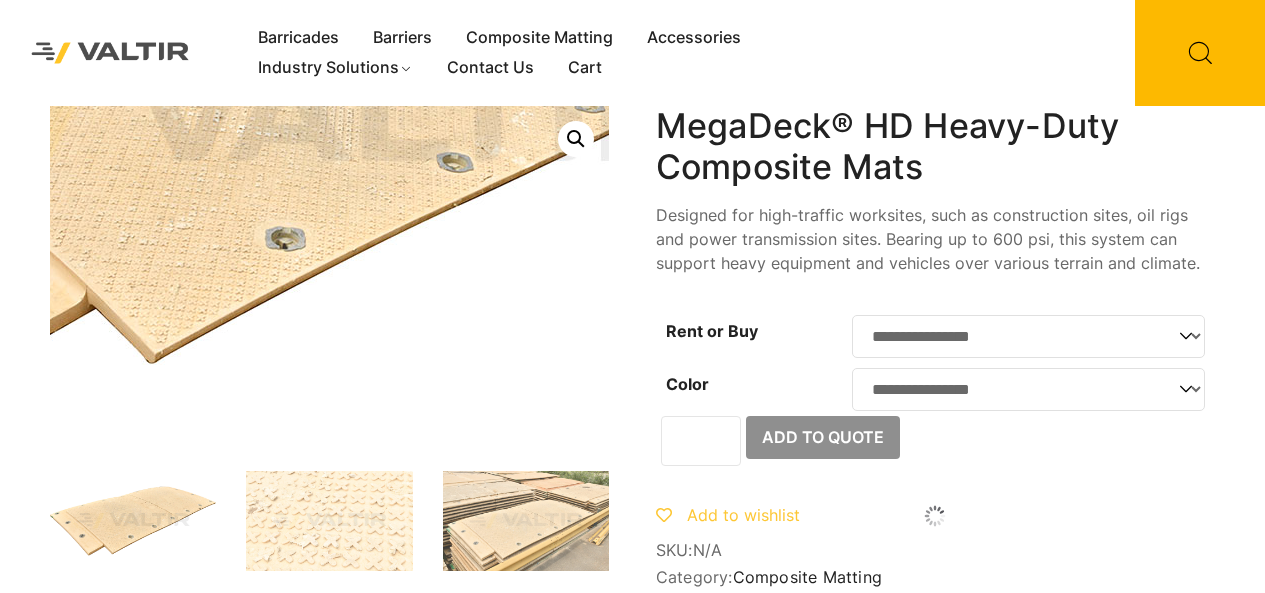scroll, scrollTop: 0, scrollLeft: 0, axis: both 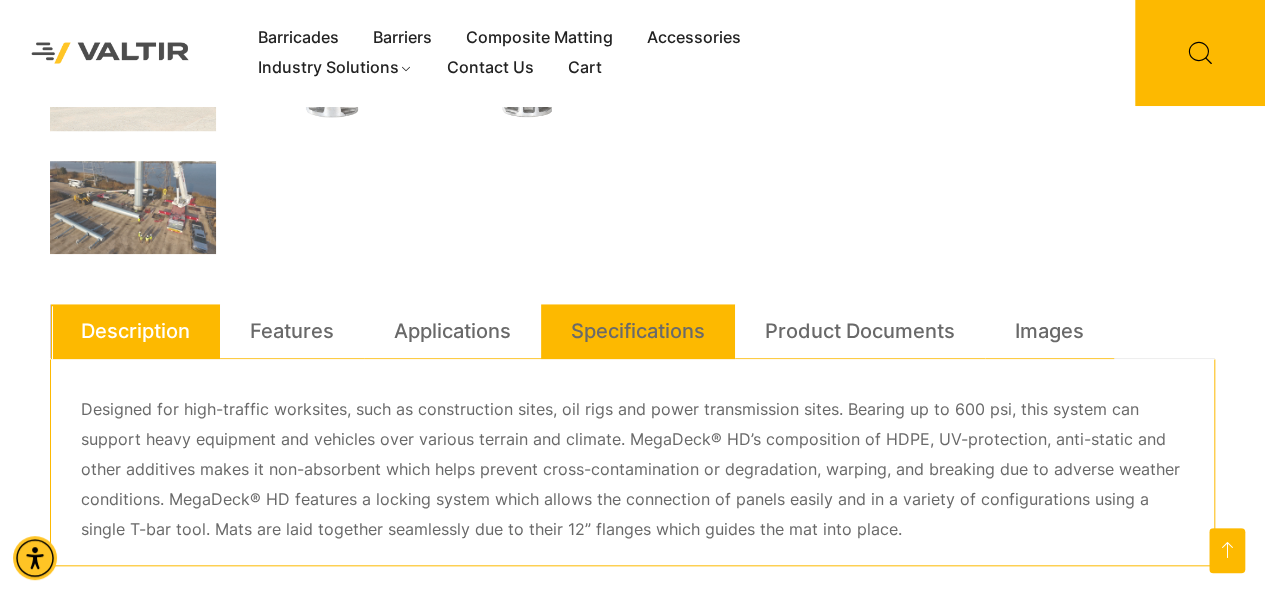 click on "Specifications" at bounding box center [638, 331] 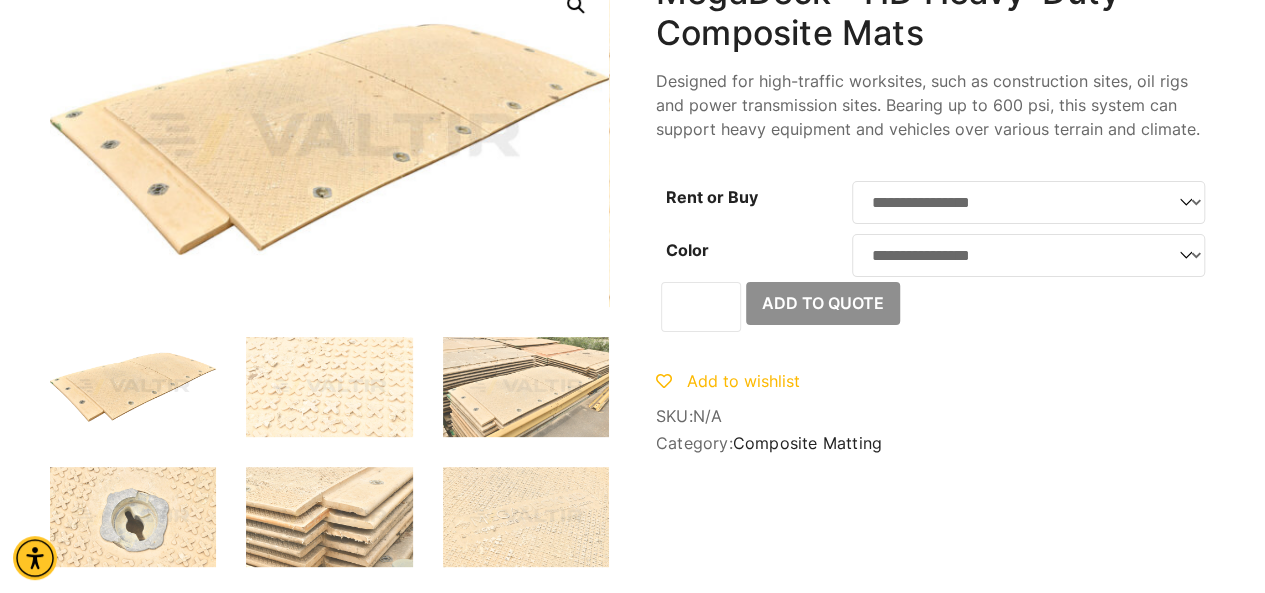 scroll, scrollTop: 0, scrollLeft: 0, axis: both 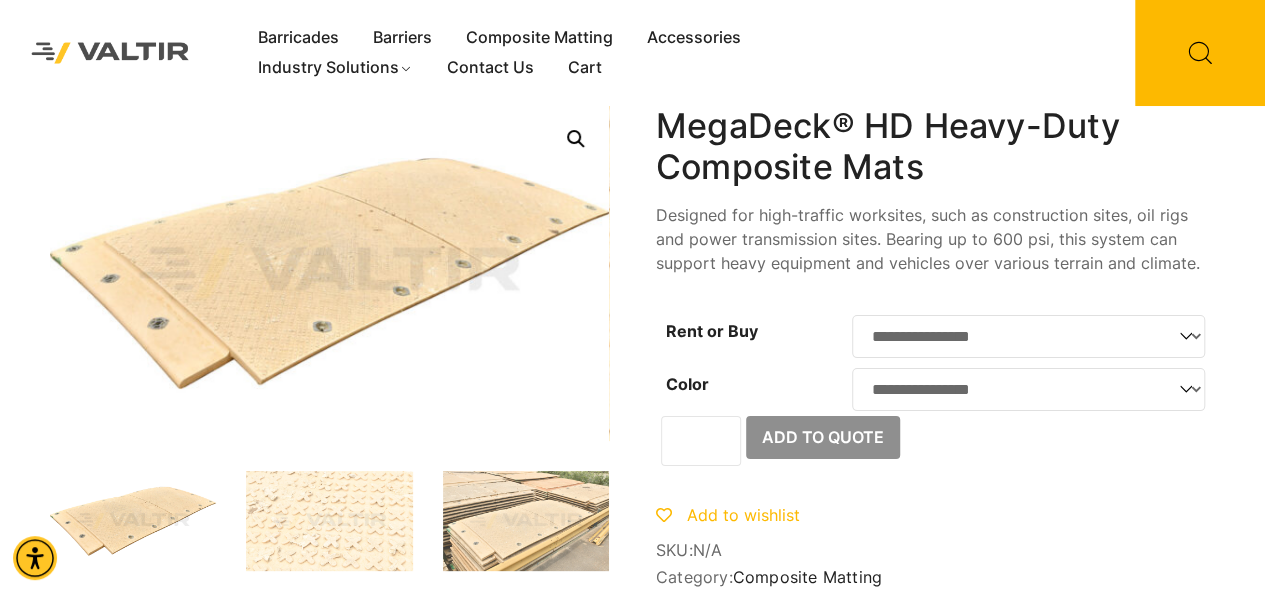 click on "**********" 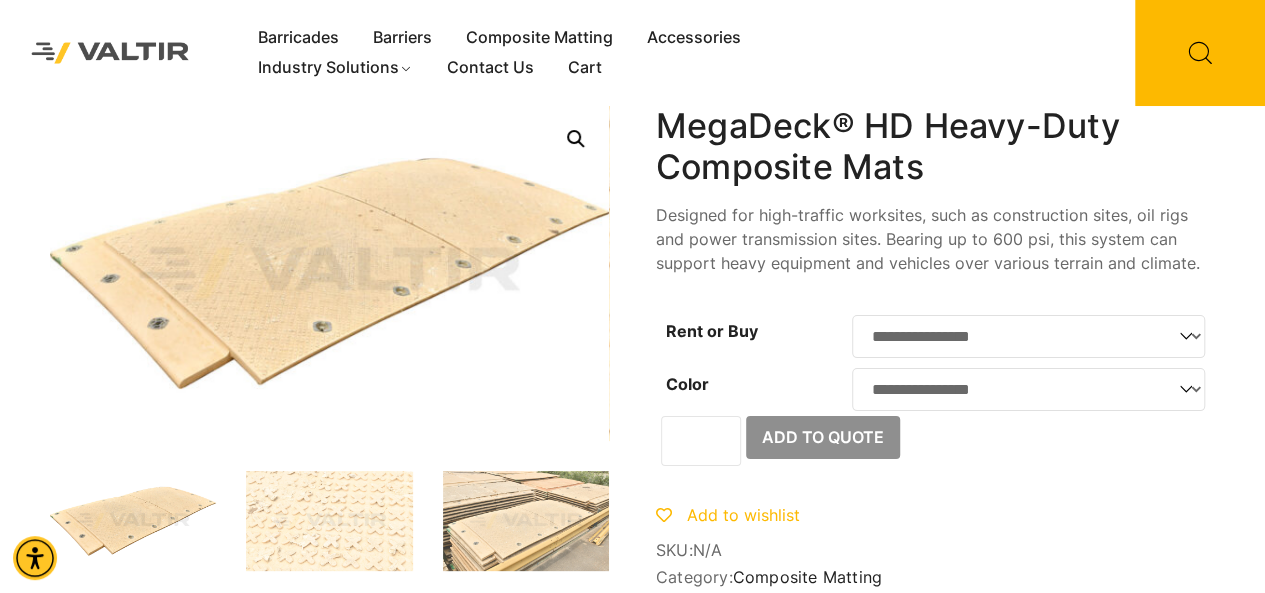 select on "****" 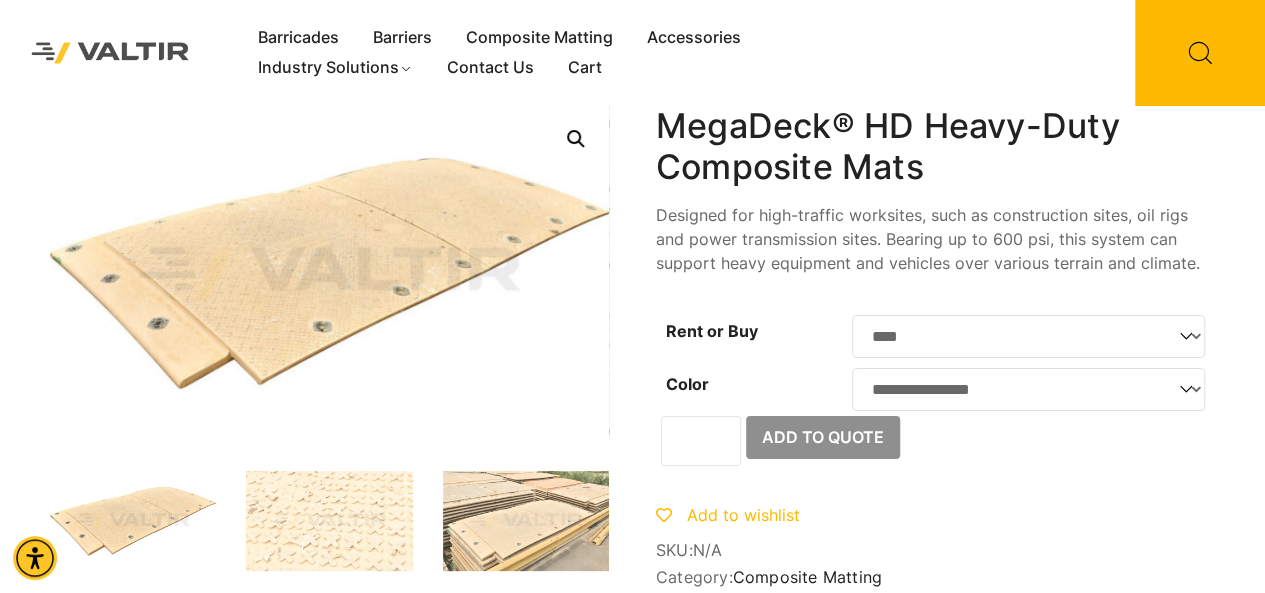 click on "**********" 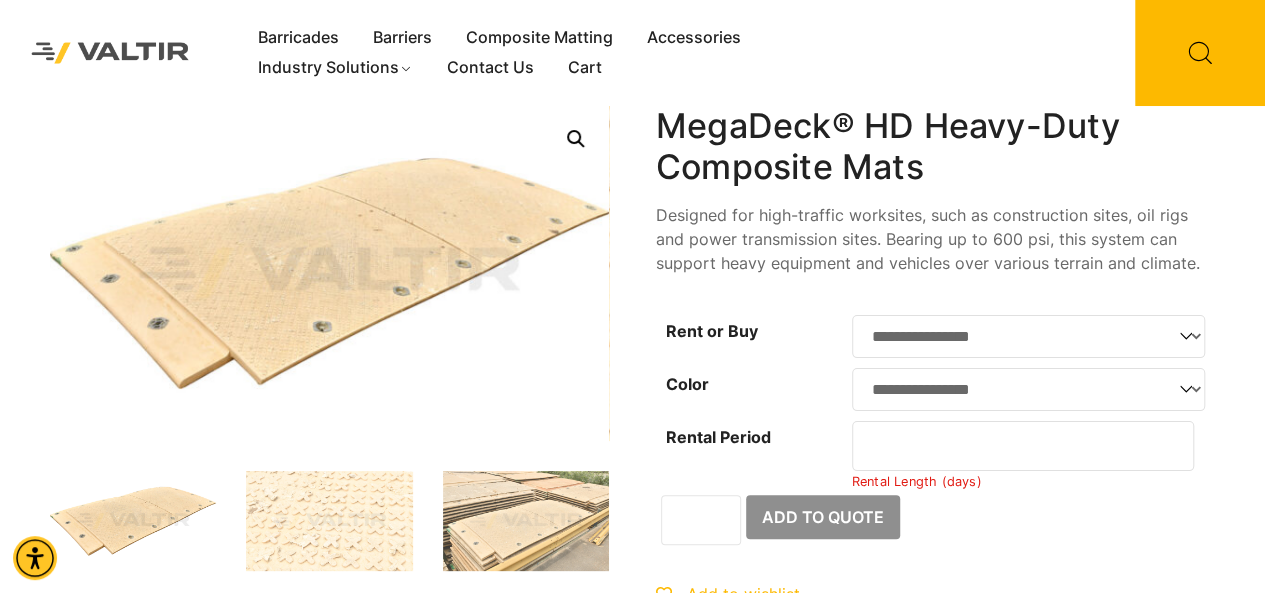click on "**********" 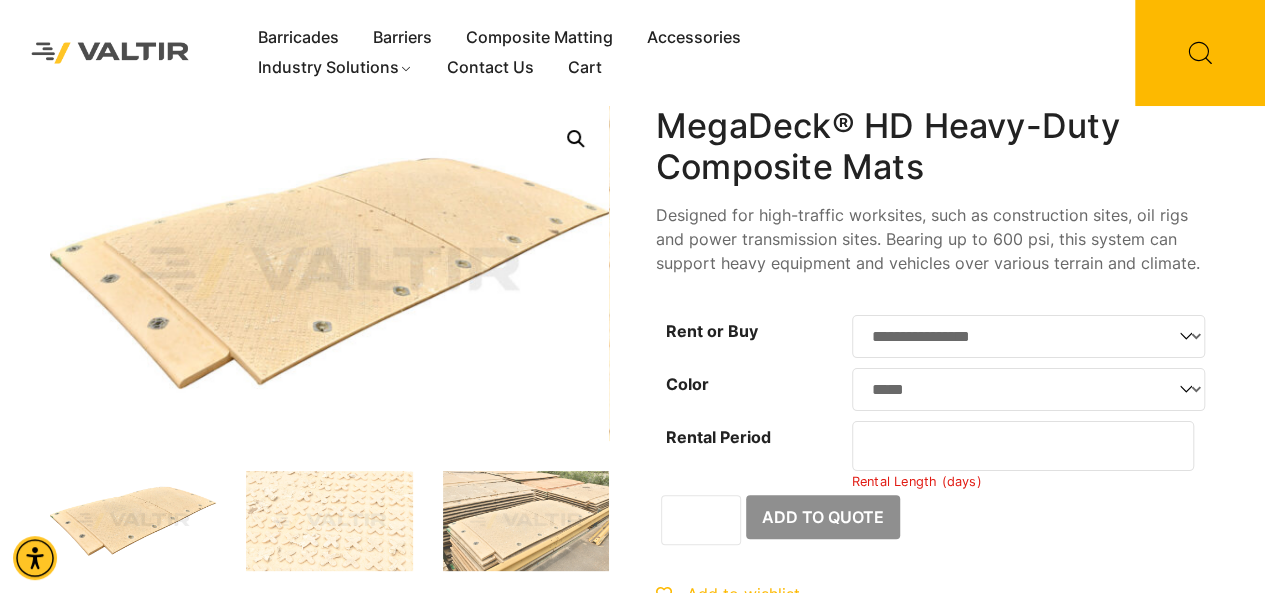 click on "**********" 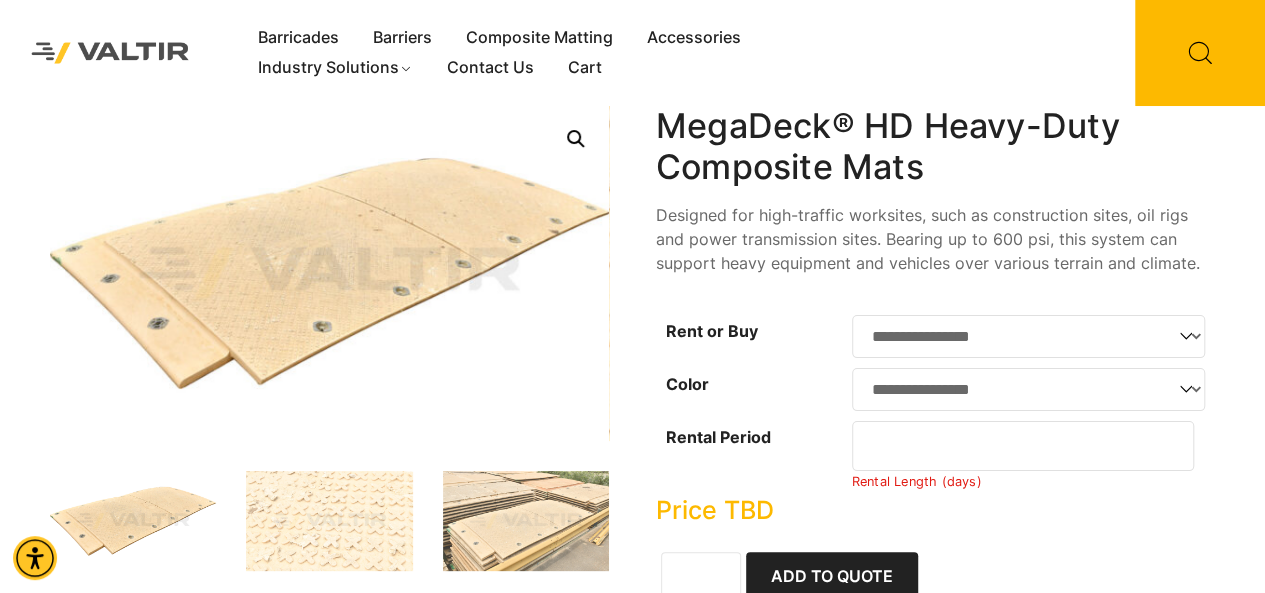 drag, startPoint x: 906, startPoint y: 459, endPoint x: 836, endPoint y: 460, distance: 70.00714 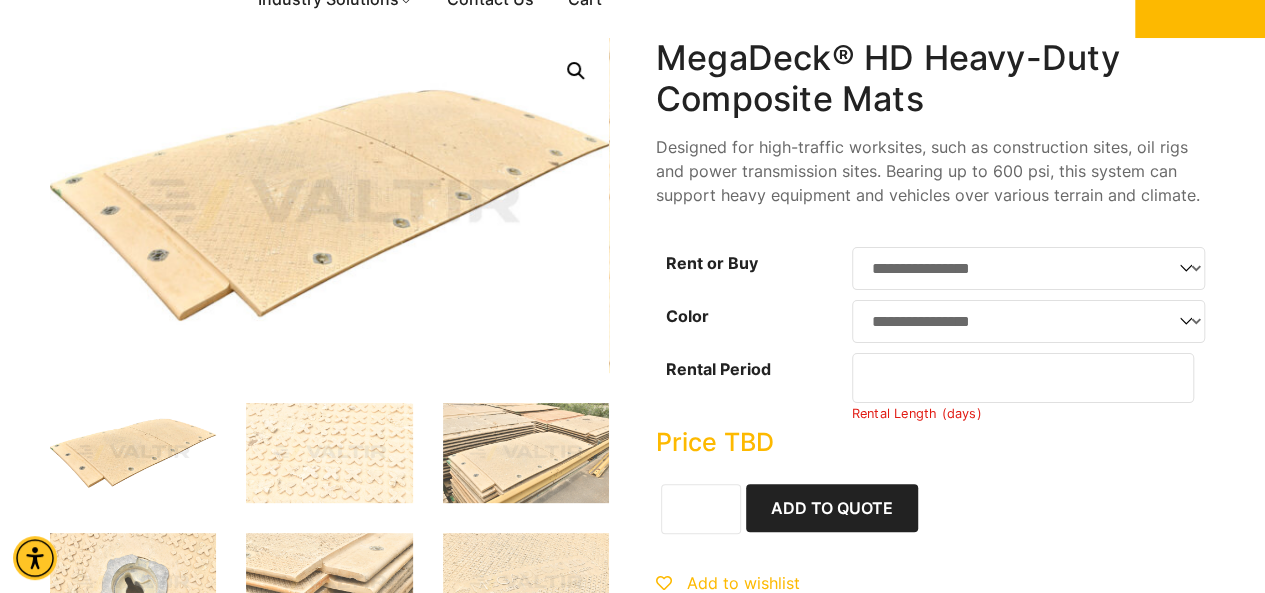 scroll, scrollTop: 100, scrollLeft: 0, axis: vertical 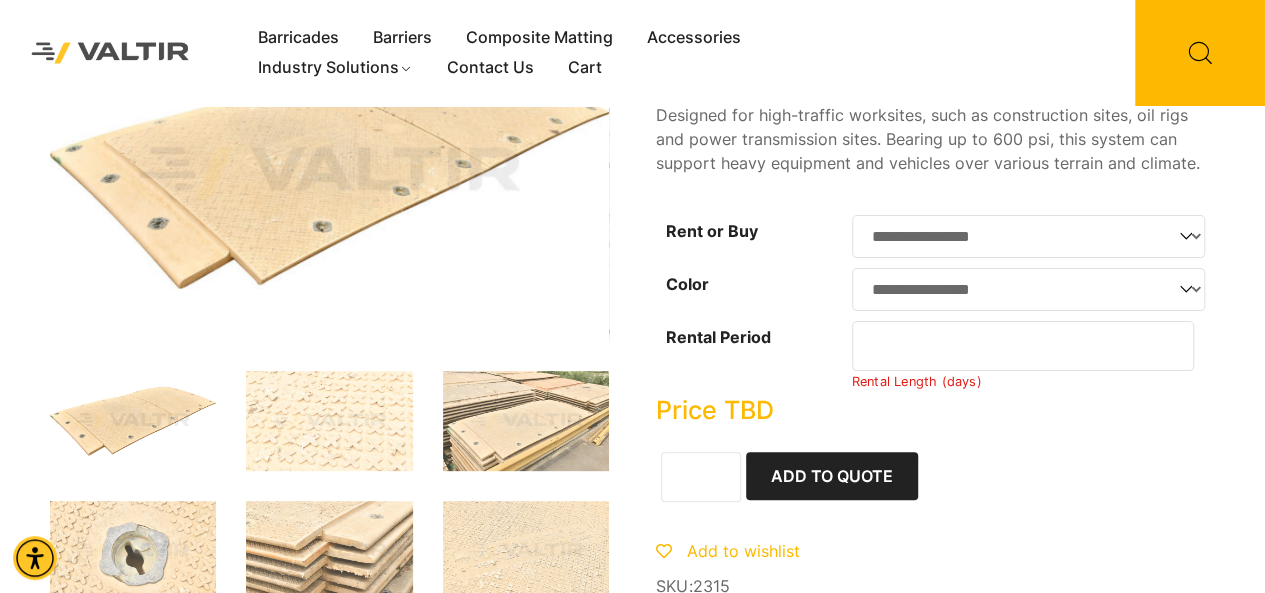 type on "**" 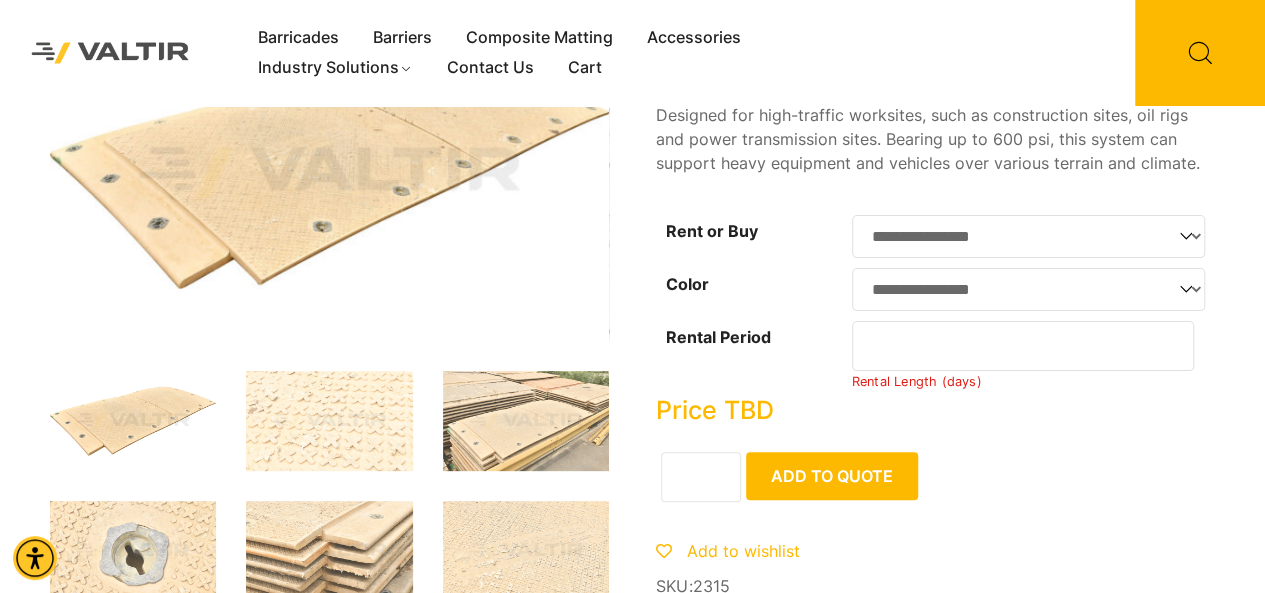 type on "***" 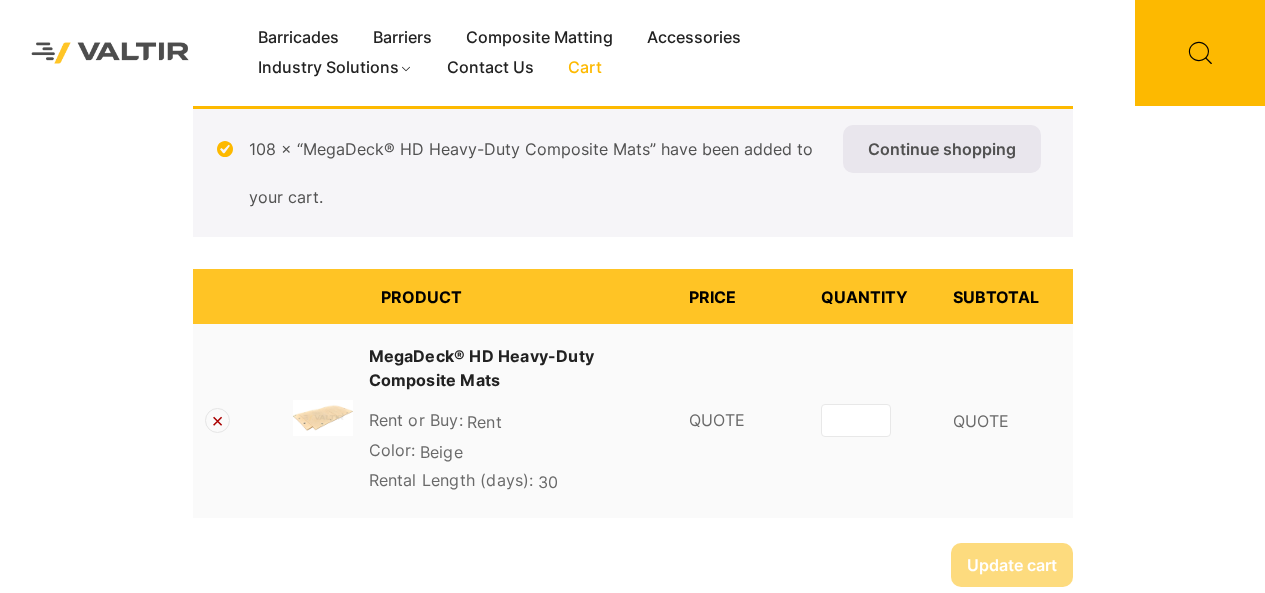 scroll, scrollTop: 0, scrollLeft: 0, axis: both 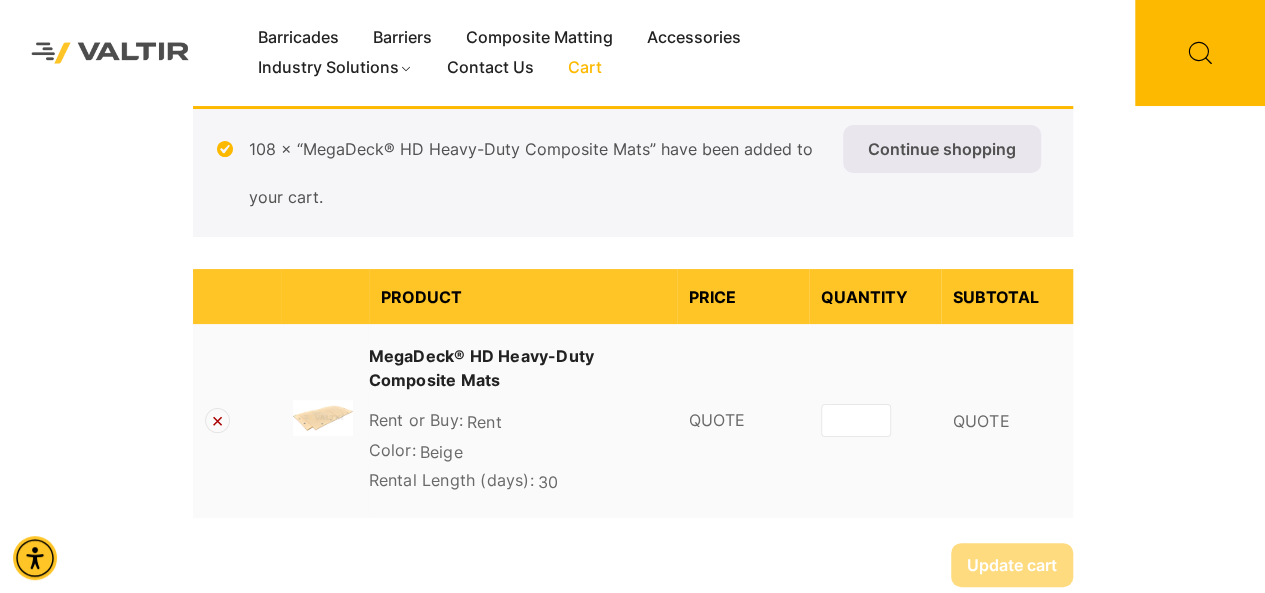 drag, startPoint x: 832, startPoint y: 427, endPoint x: 930, endPoint y: 437, distance: 98.50888 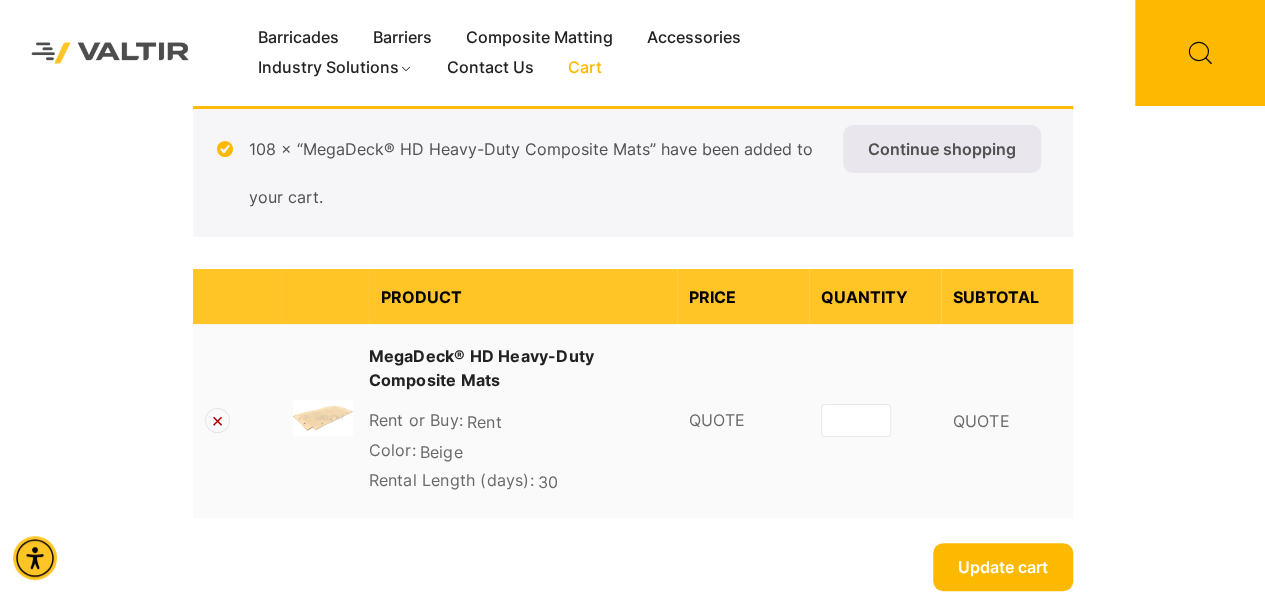 type on "***" 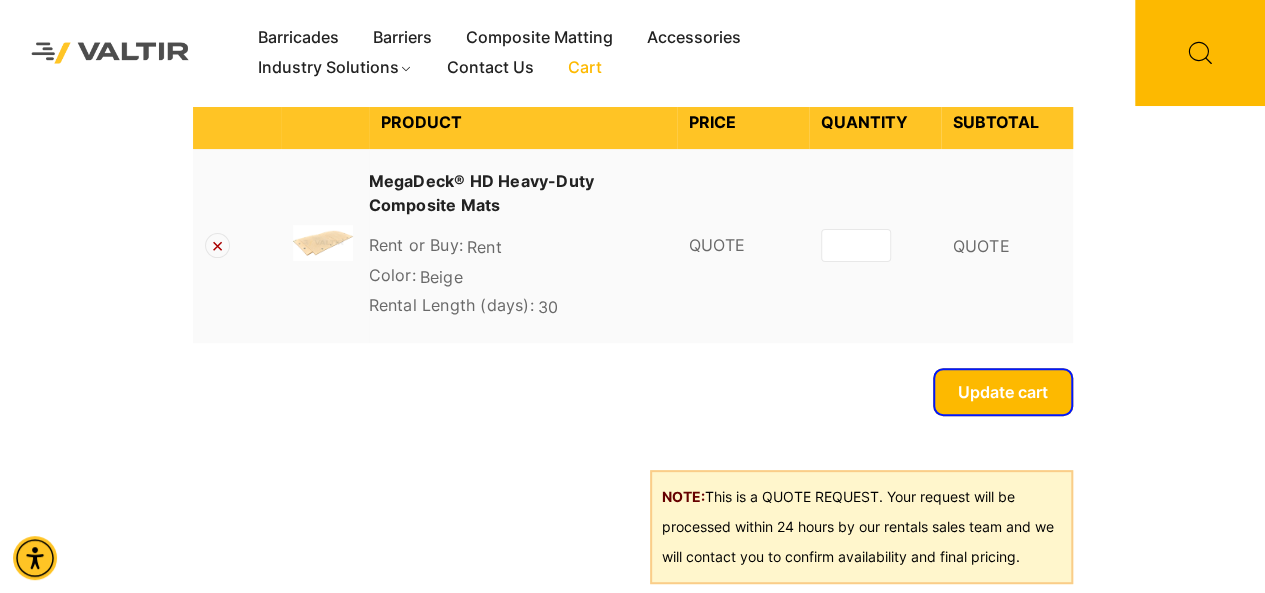 scroll, scrollTop: 200, scrollLeft: 0, axis: vertical 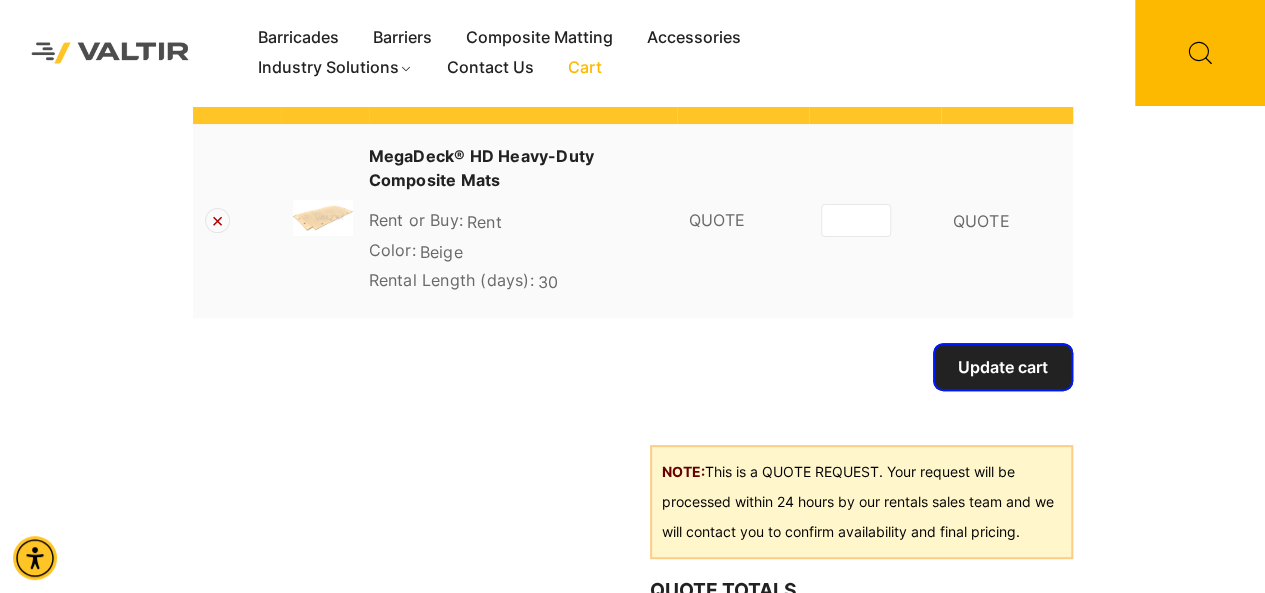 drag, startPoint x: 968, startPoint y: 383, endPoint x: 951, endPoint y: 375, distance: 18.788294 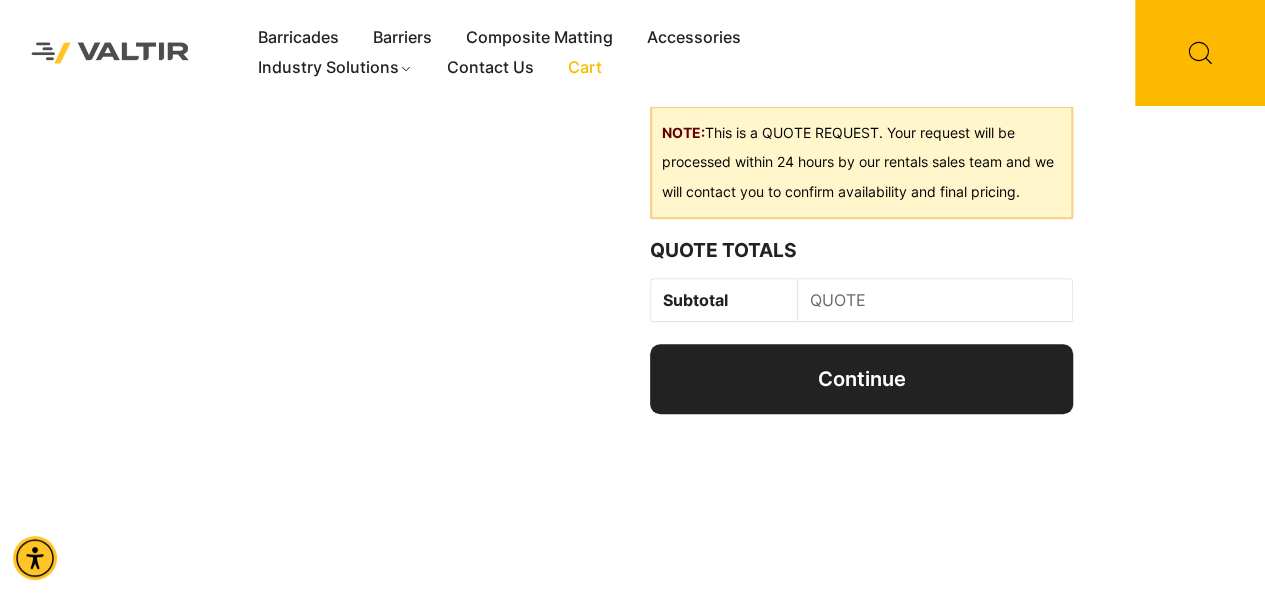 scroll, scrollTop: 506, scrollLeft: 0, axis: vertical 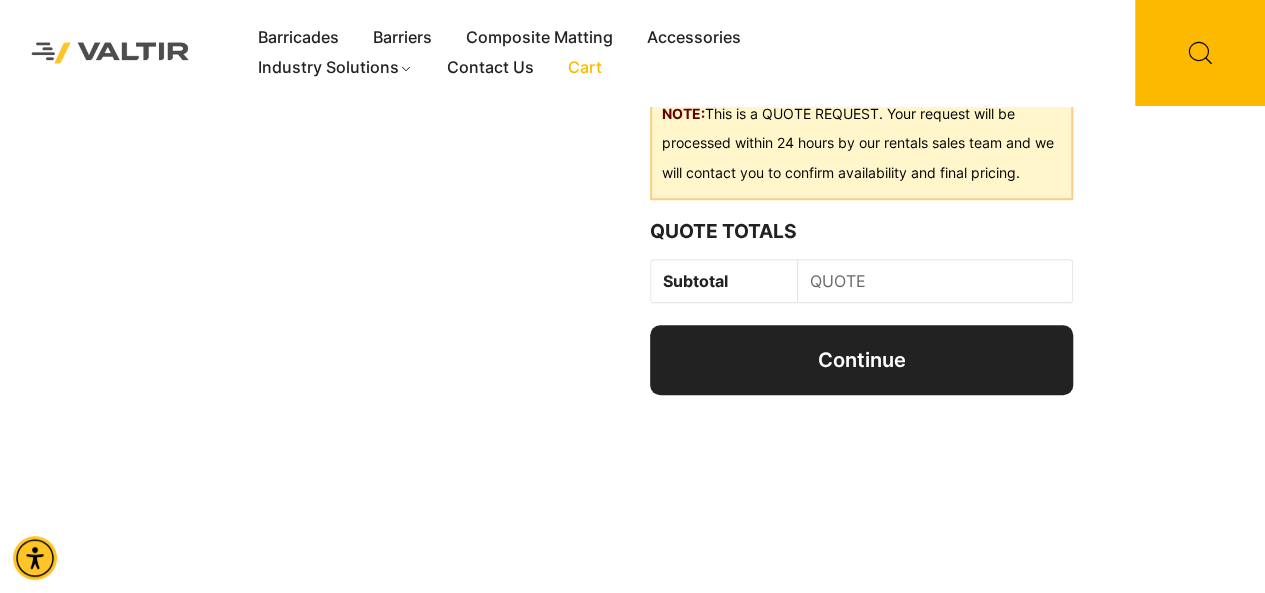 click on "QUOTE" at bounding box center [934, 281] 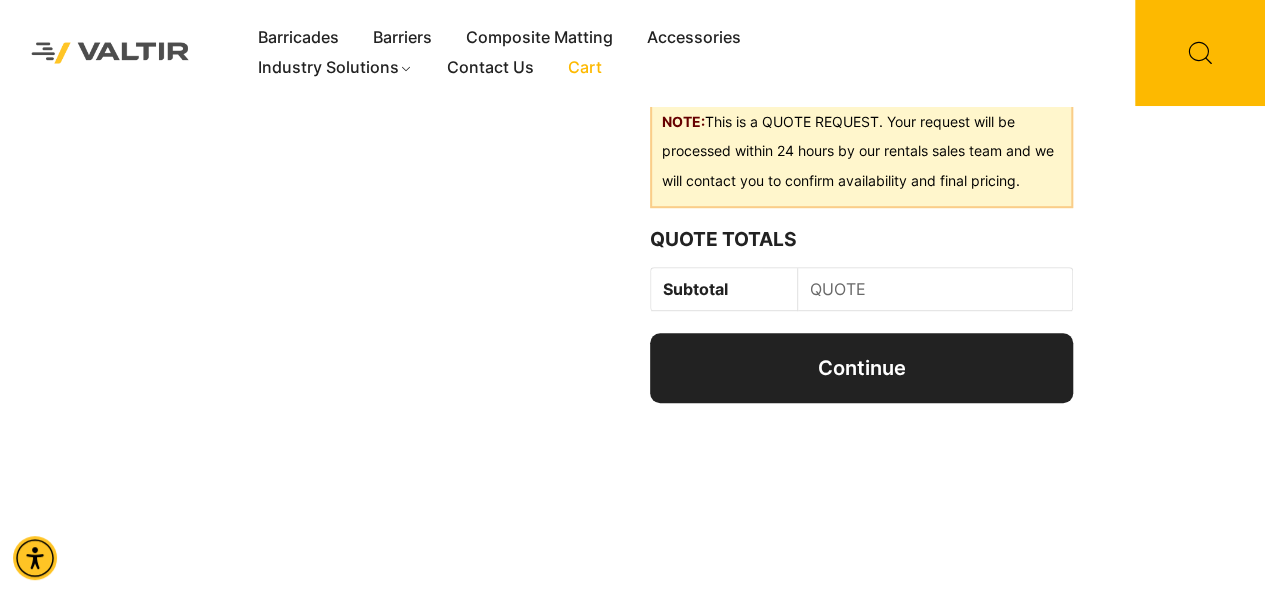 scroll, scrollTop: 506, scrollLeft: 0, axis: vertical 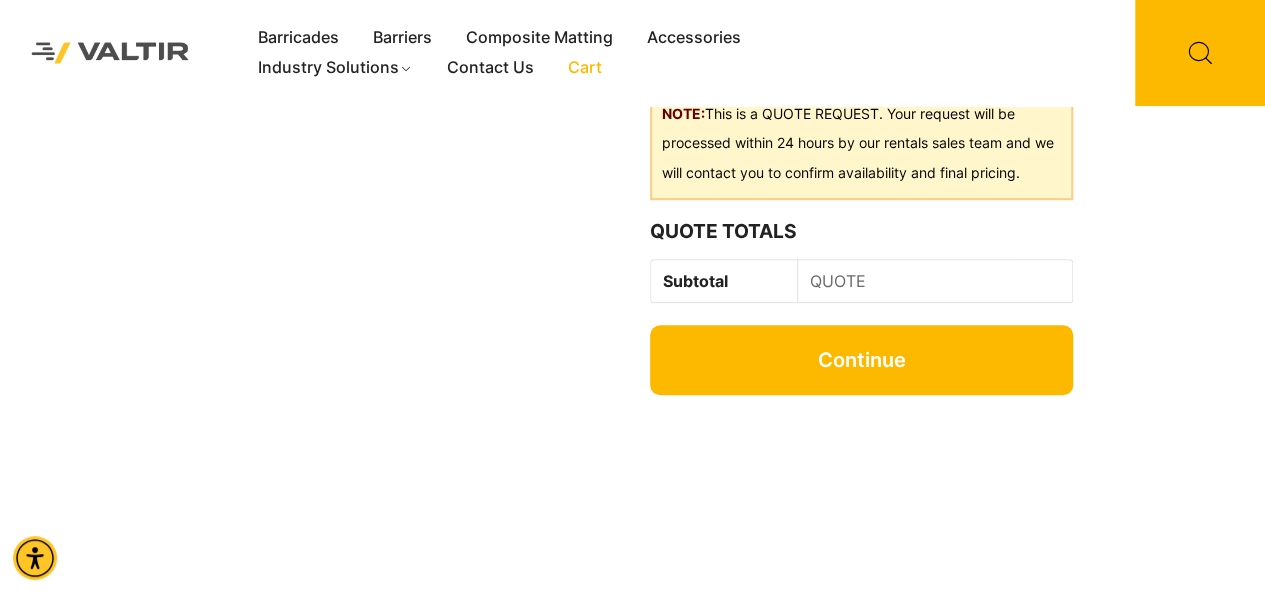 click on "Continue" at bounding box center [861, 360] 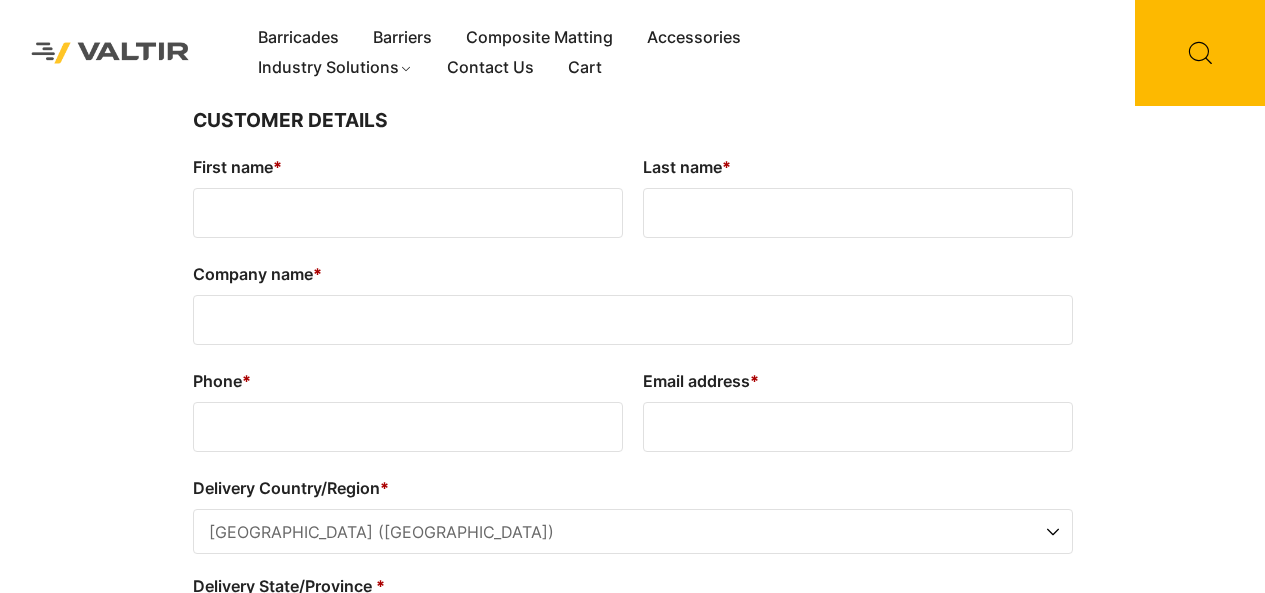 select on "**" 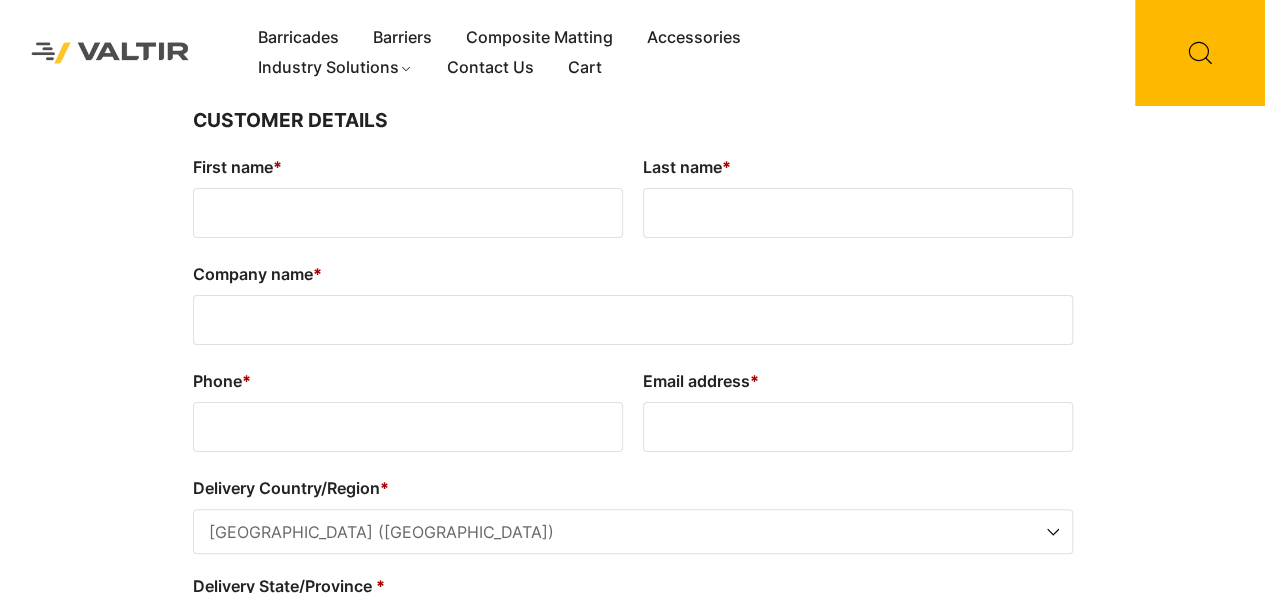 scroll, scrollTop: 0, scrollLeft: 0, axis: both 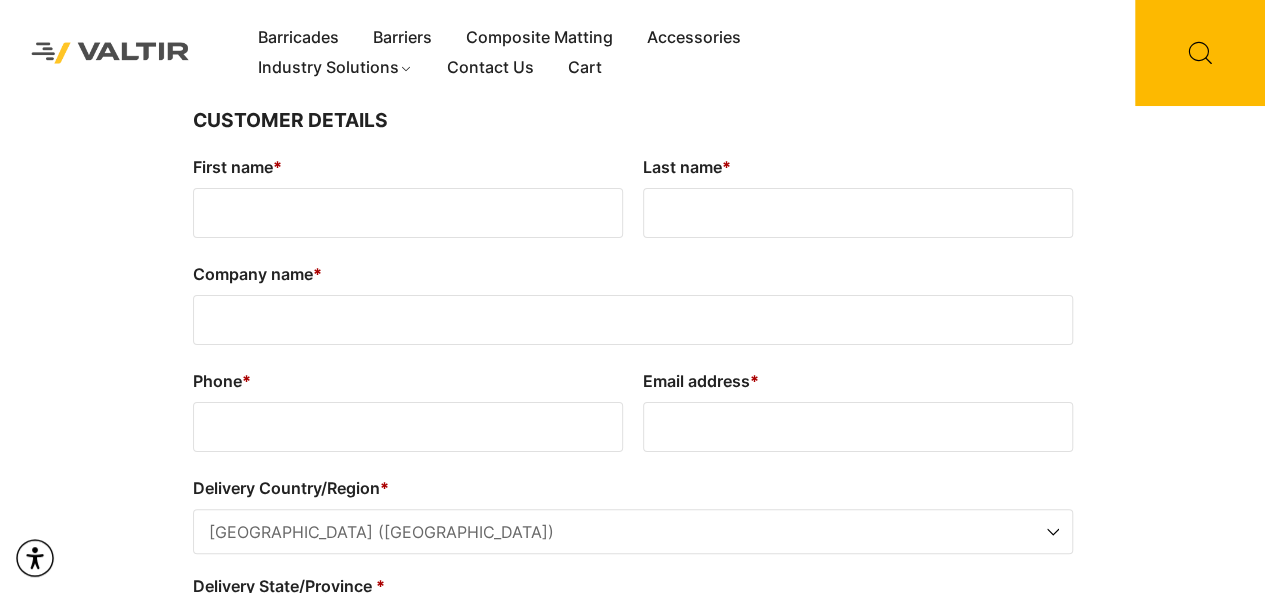 click on "First name  *" at bounding box center (408, 213) 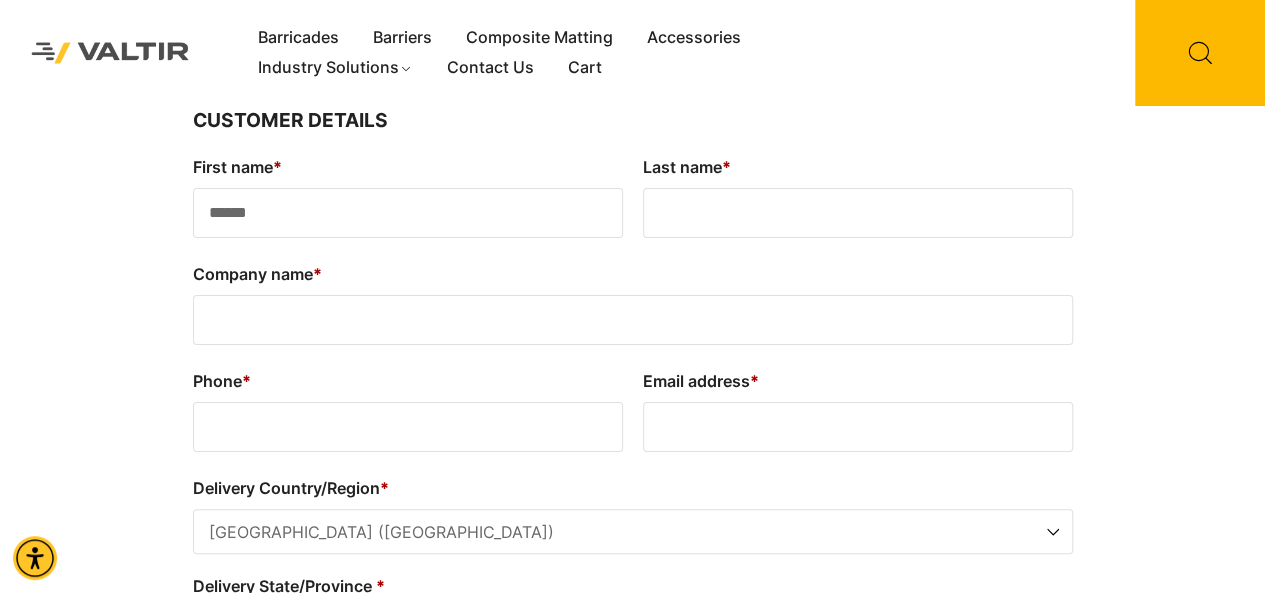 type on "******" 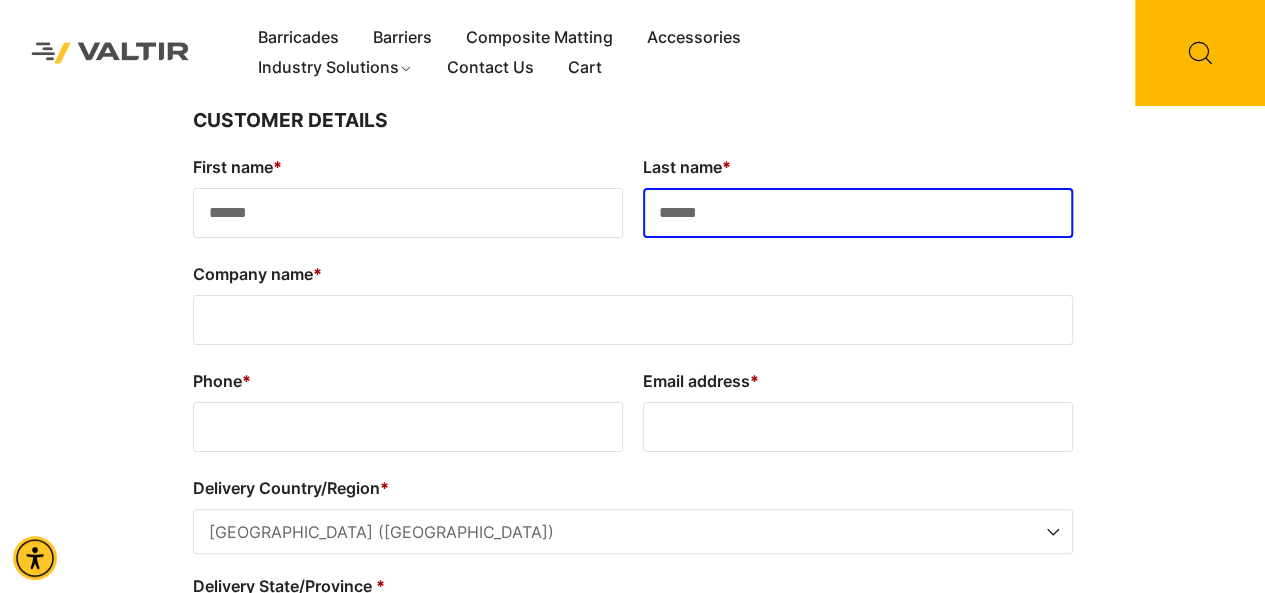type on "******" 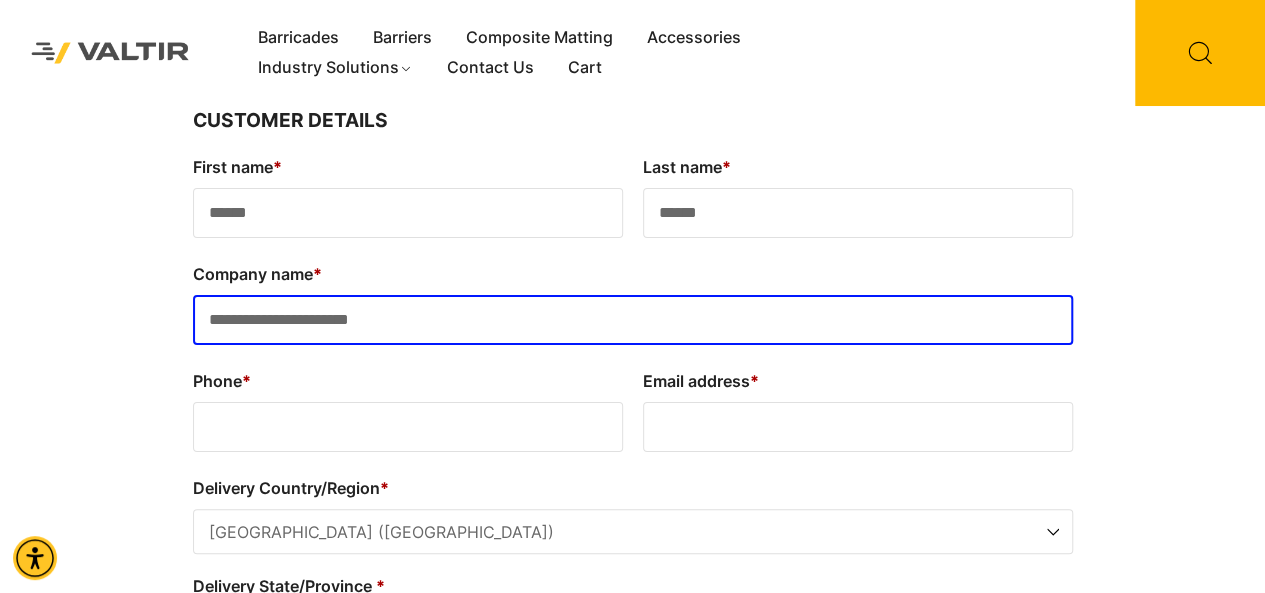 type on "**********" 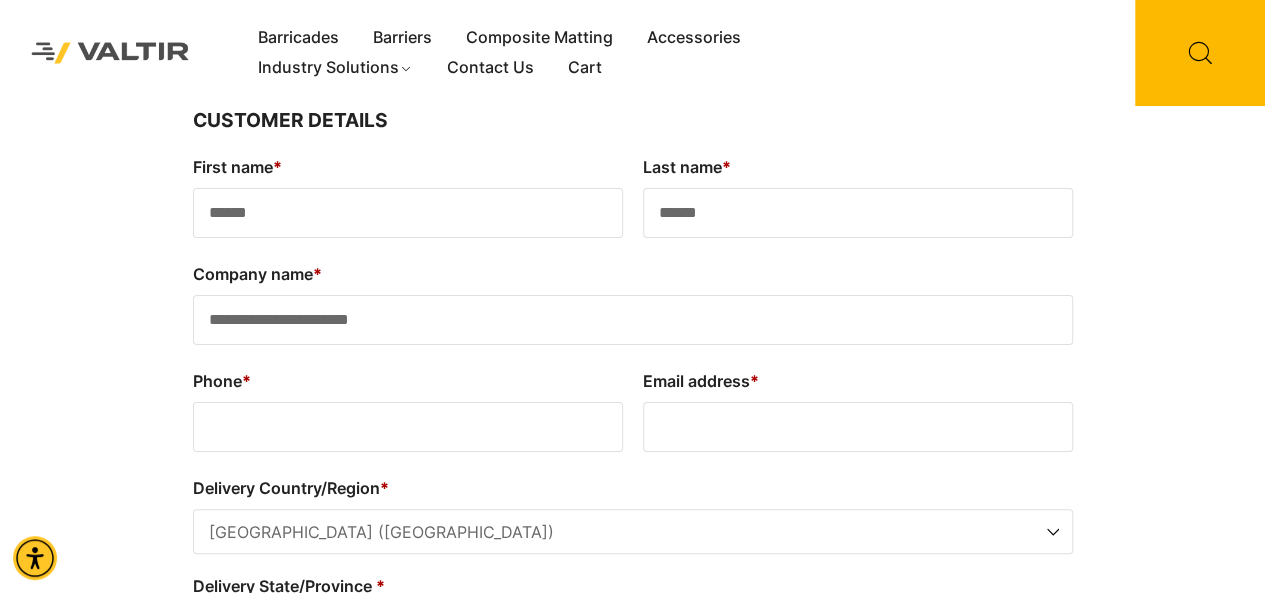 click on "Phone  *" at bounding box center (408, 427) 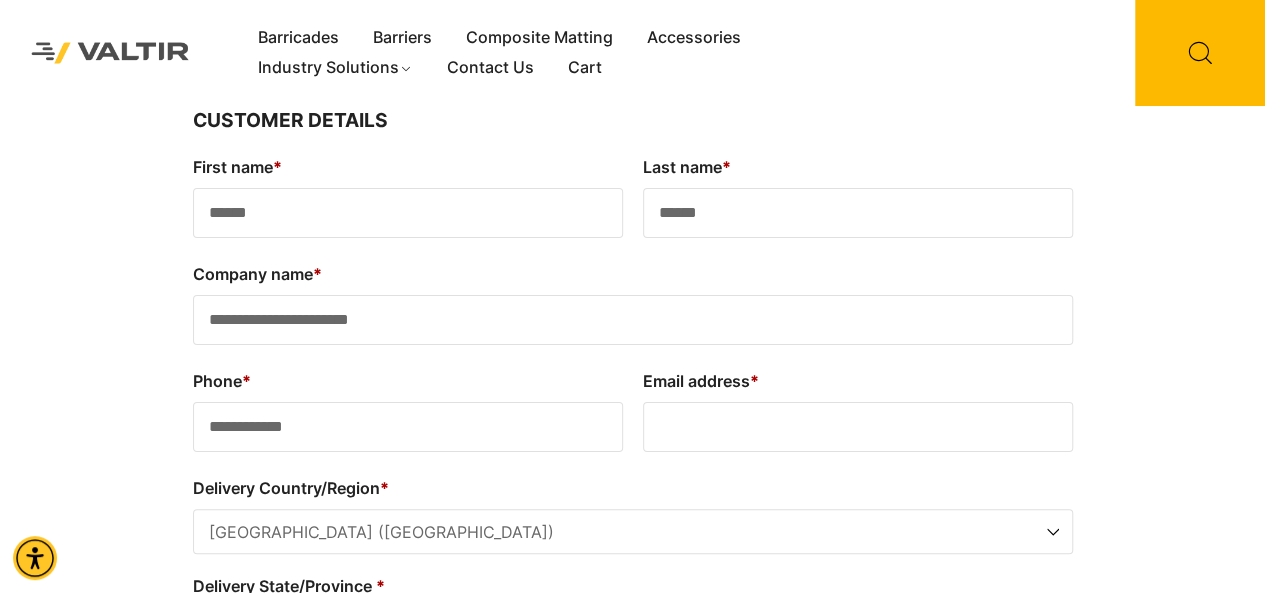 type on "**********" 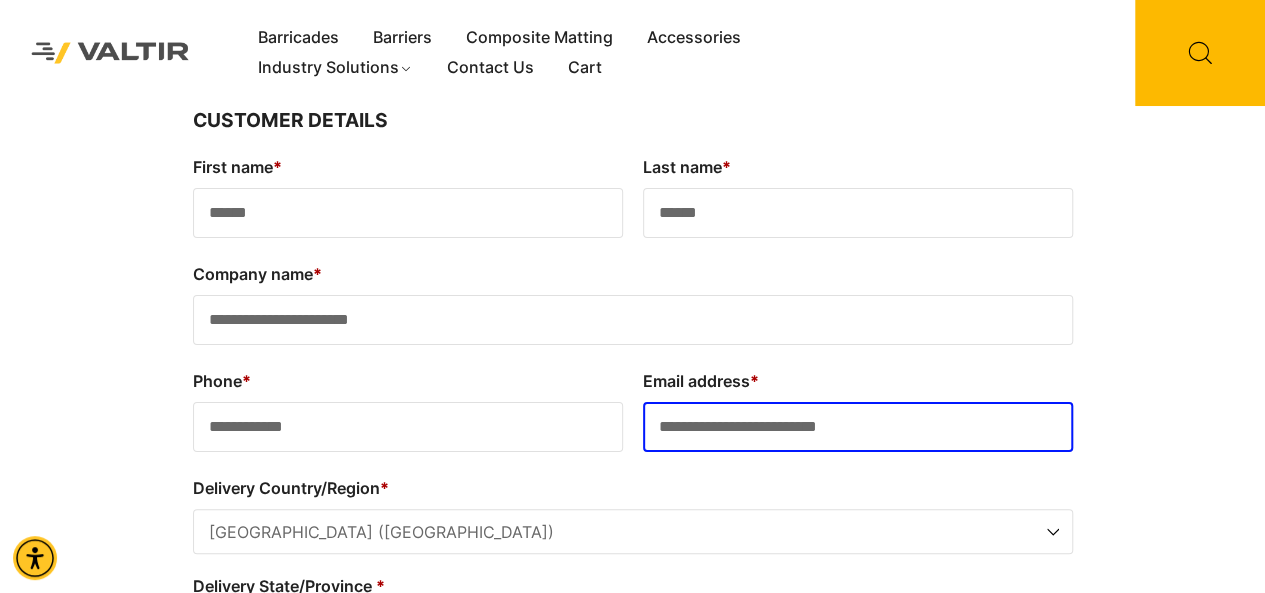 type on "**********" 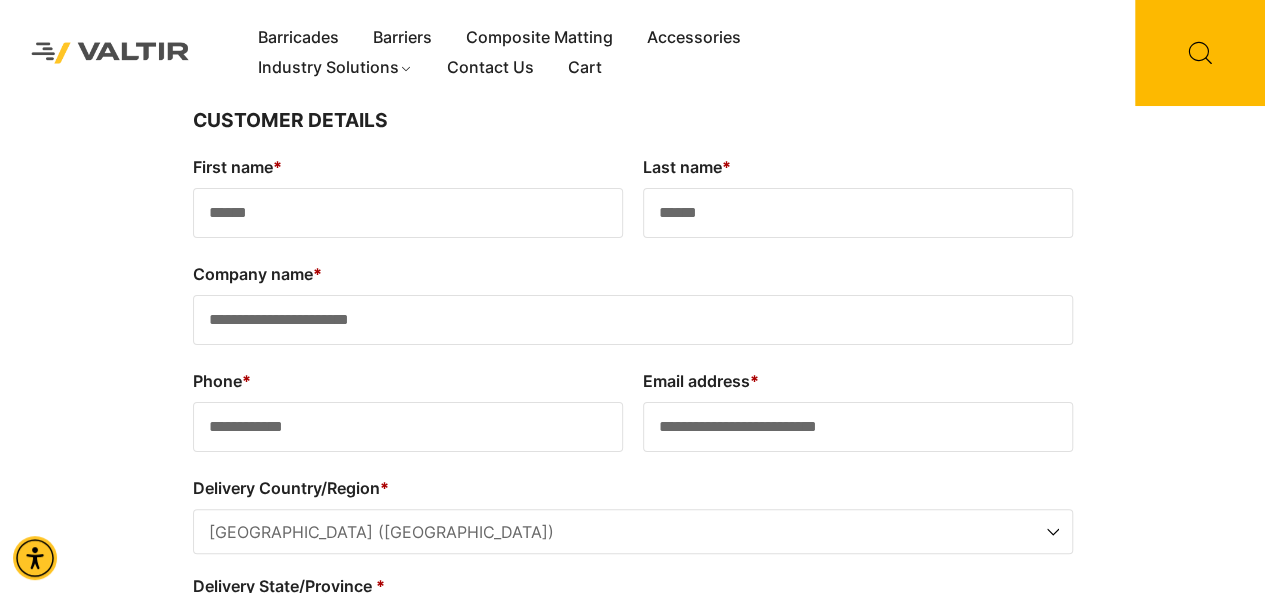 scroll, scrollTop: 431, scrollLeft: 0, axis: vertical 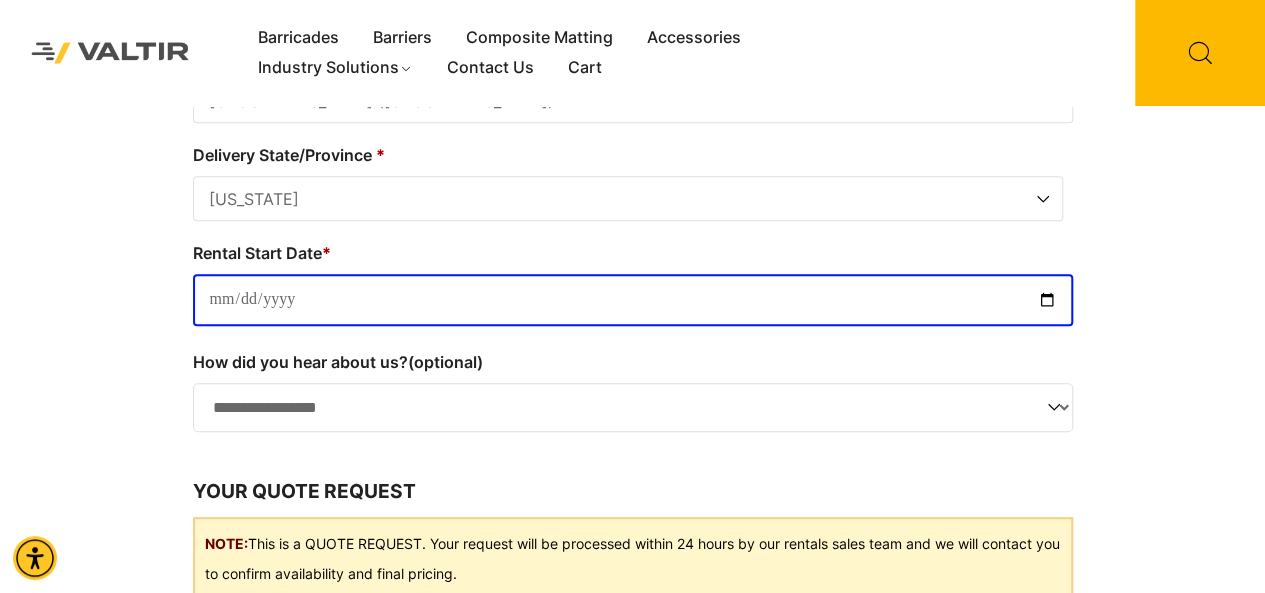 click on "California" at bounding box center (628, 199) 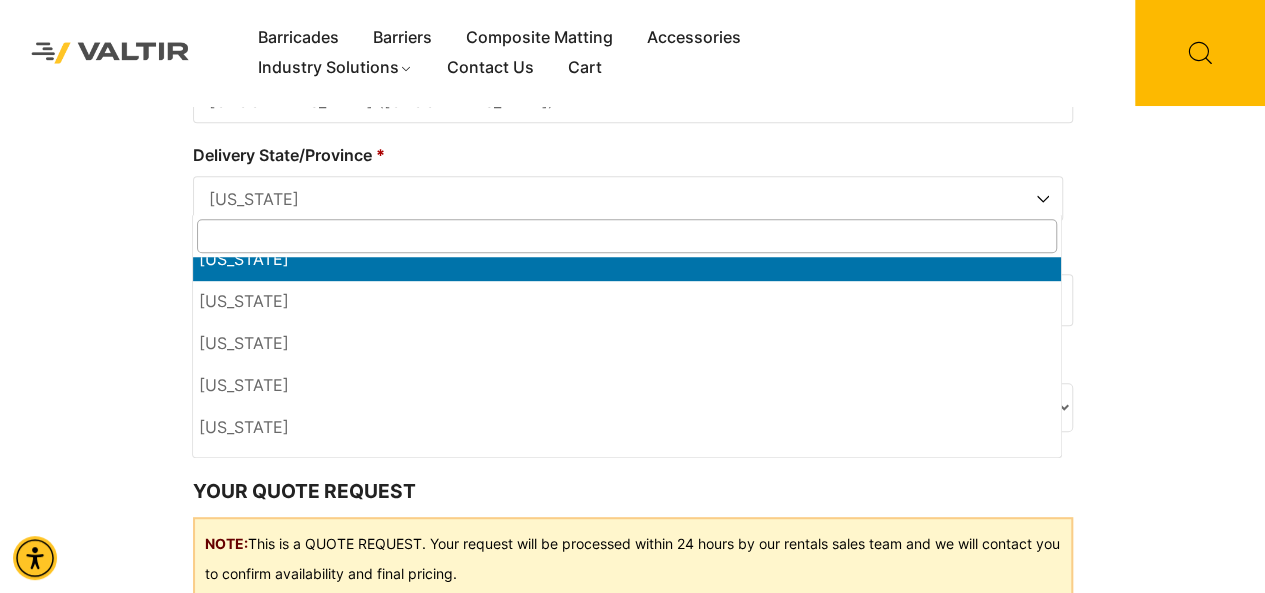 scroll, scrollTop: 300, scrollLeft: 0, axis: vertical 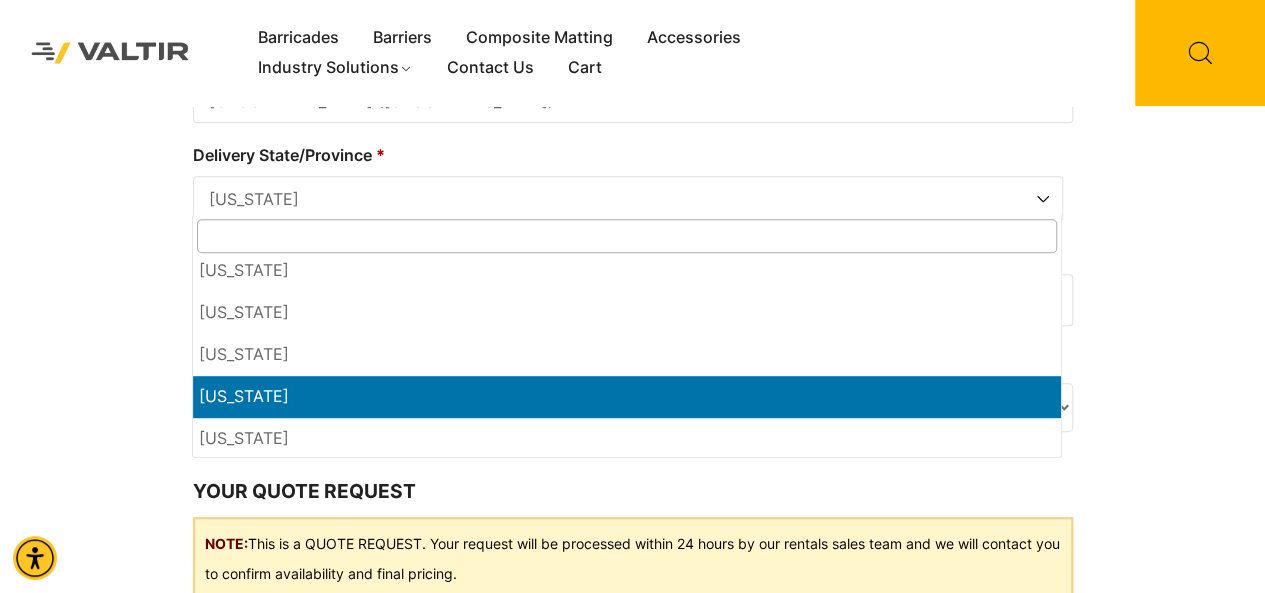 select on "**" 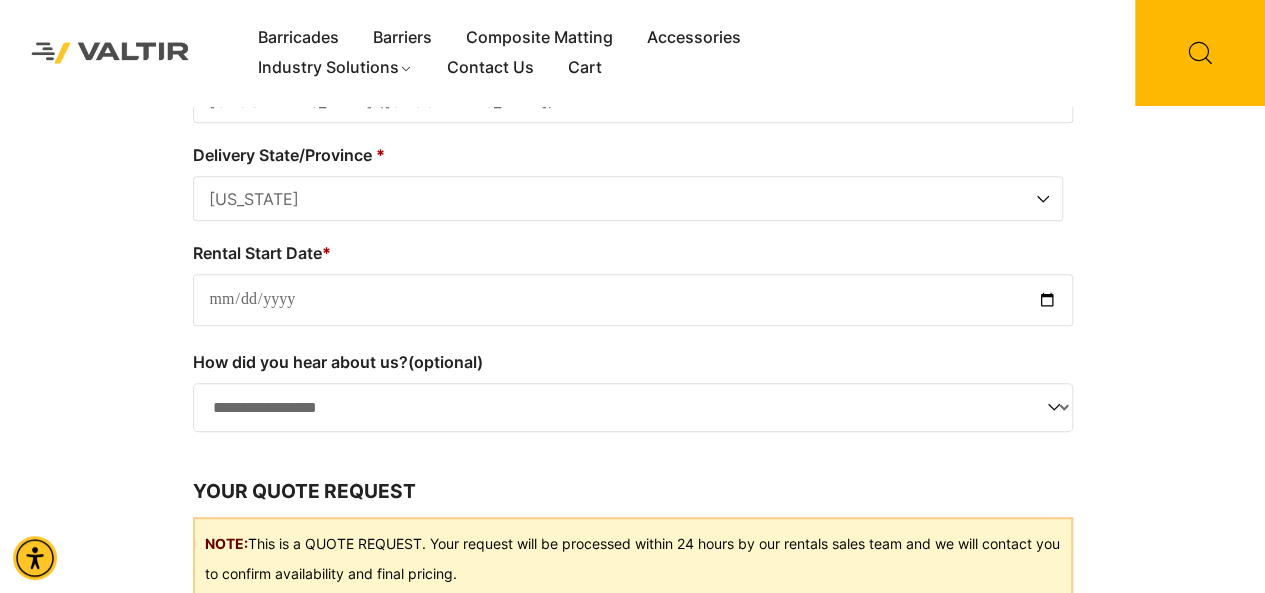 click on "Rental Start Date  *" at bounding box center (633, 300) 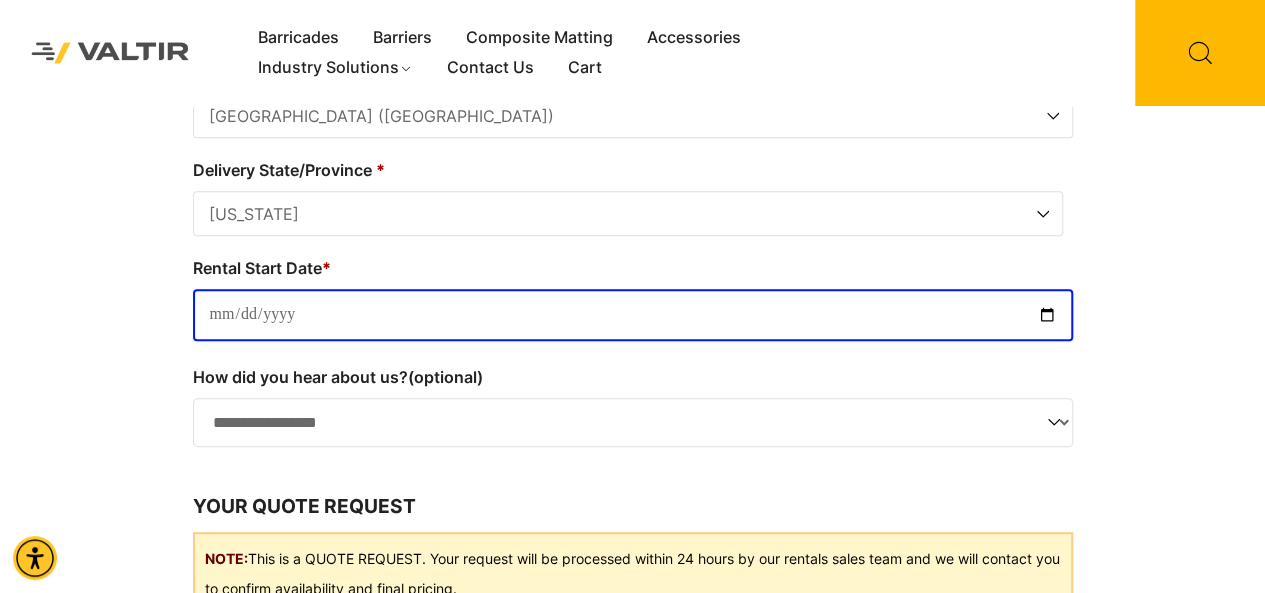 scroll, scrollTop: 300, scrollLeft: 0, axis: vertical 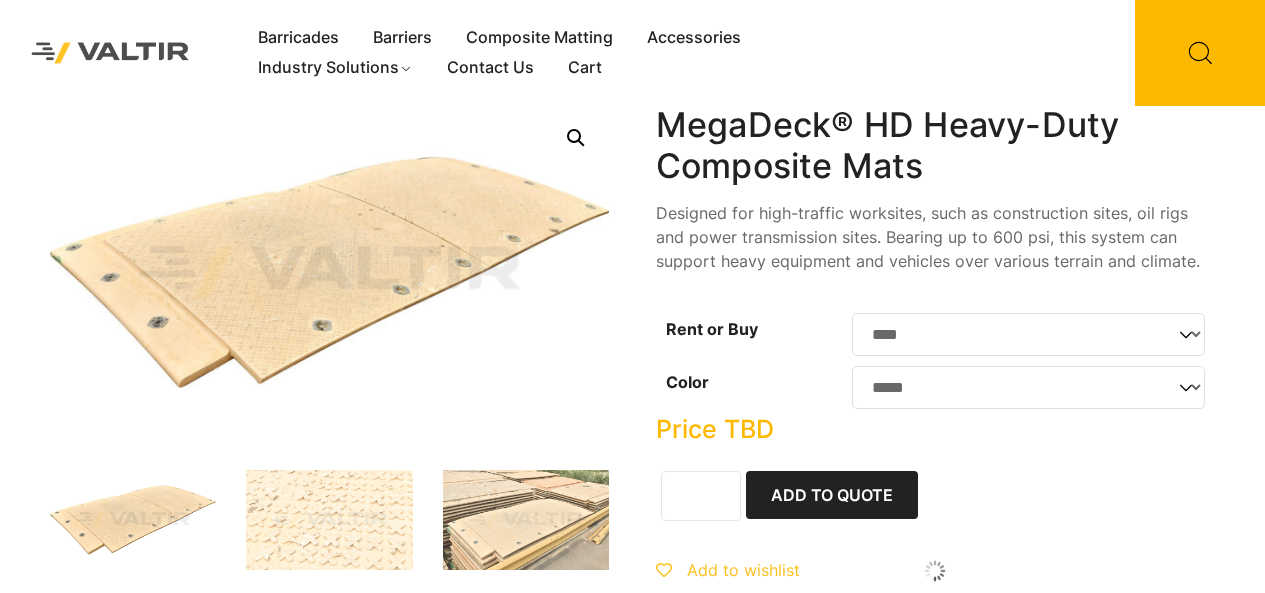 select on "****" 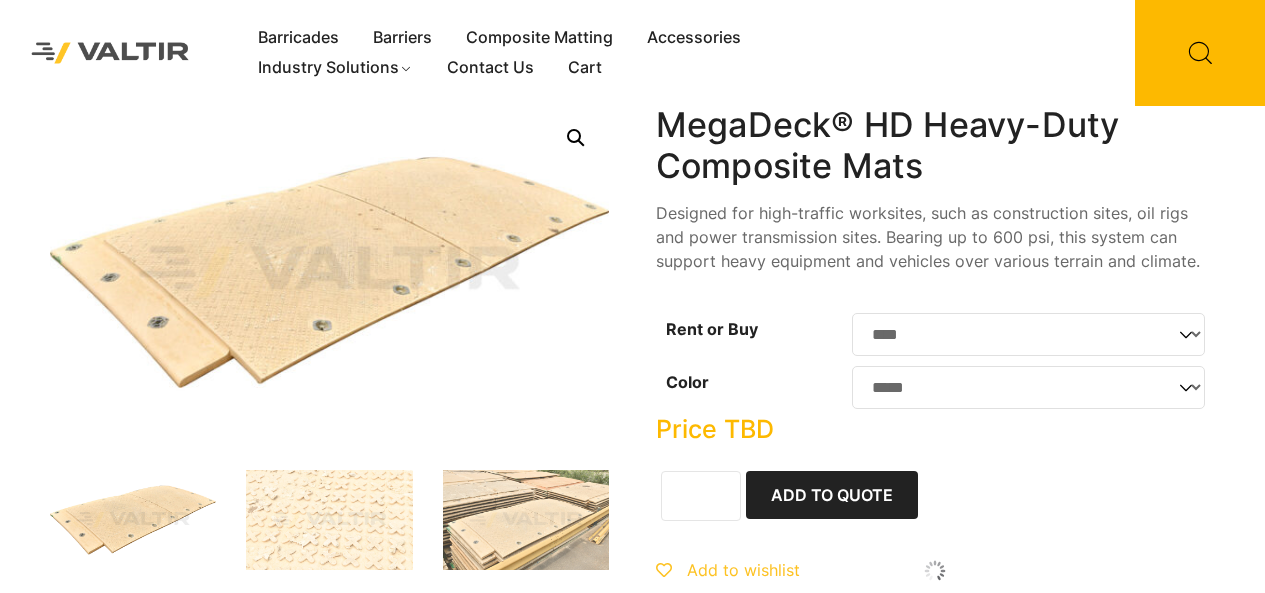 select on "*****" 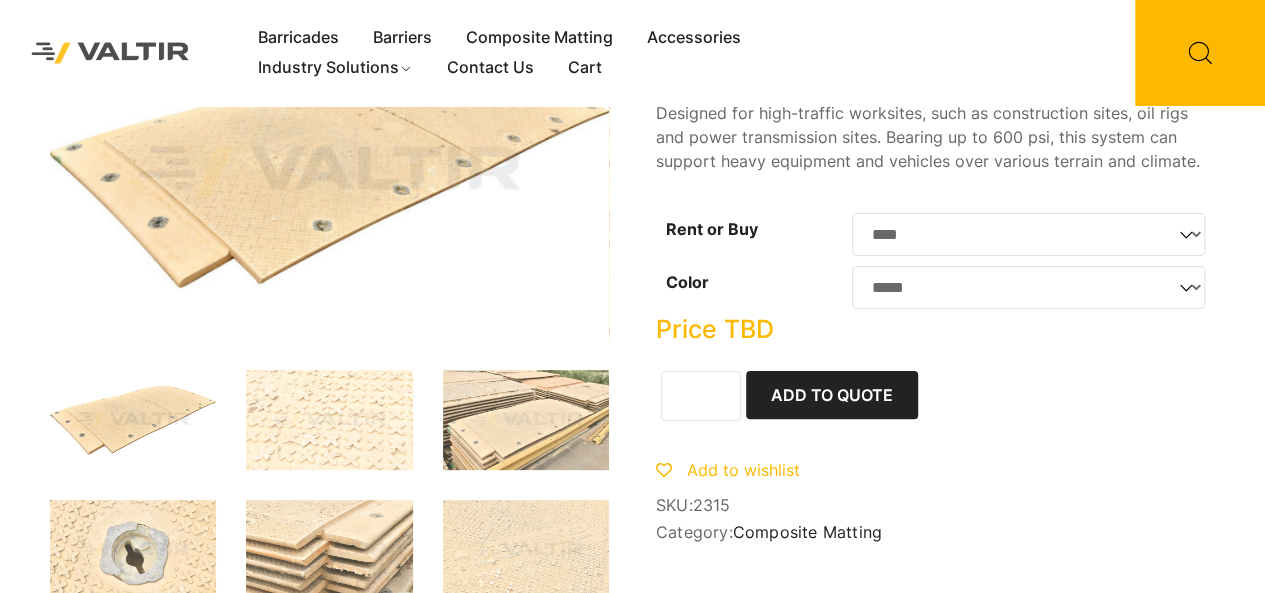 scroll, scrollTop: 300, scrollLeft: 0, axis: vertical 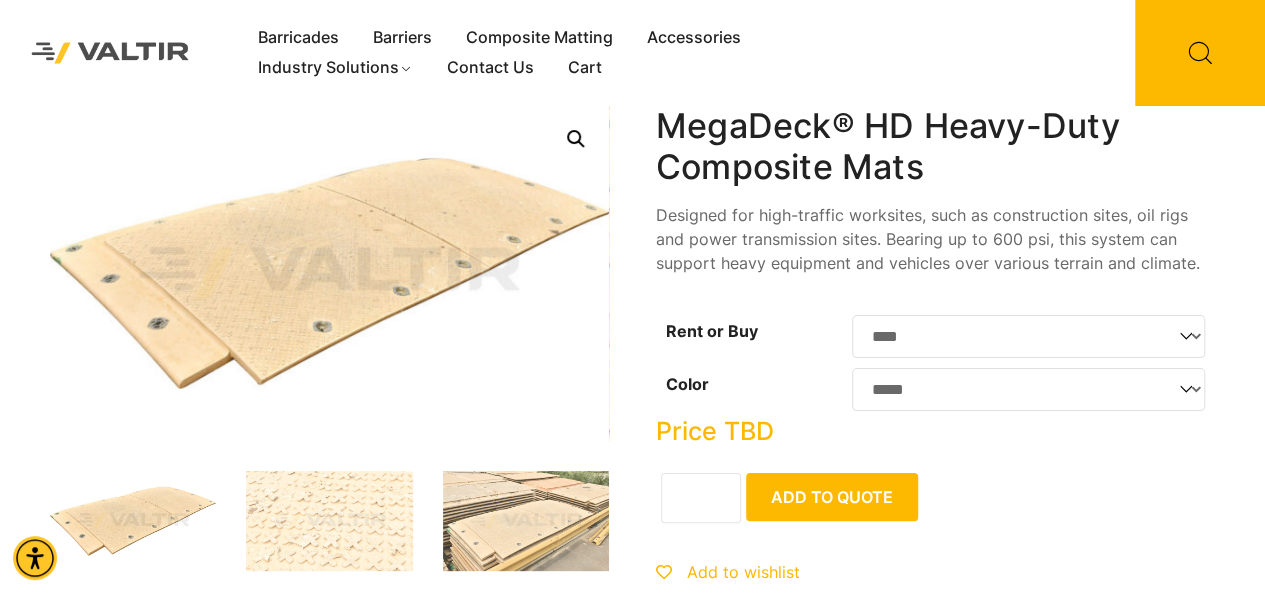 click on "Add to Quote" 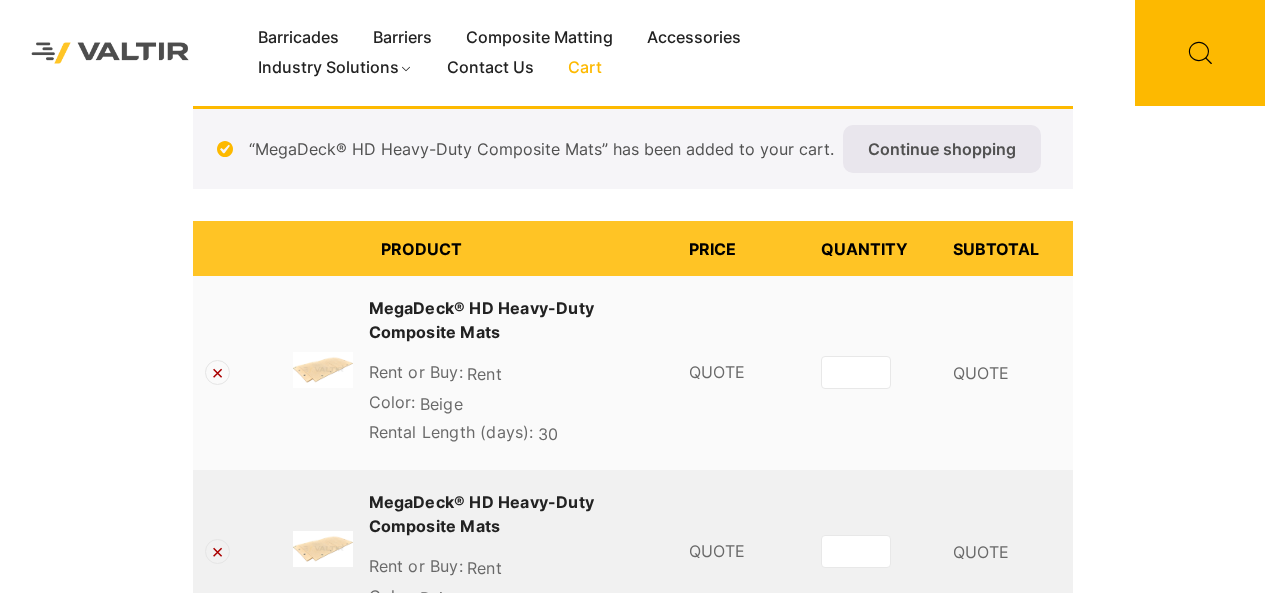 scroll, scrollTop: 68, scrollLeft: 0, axis: vertical 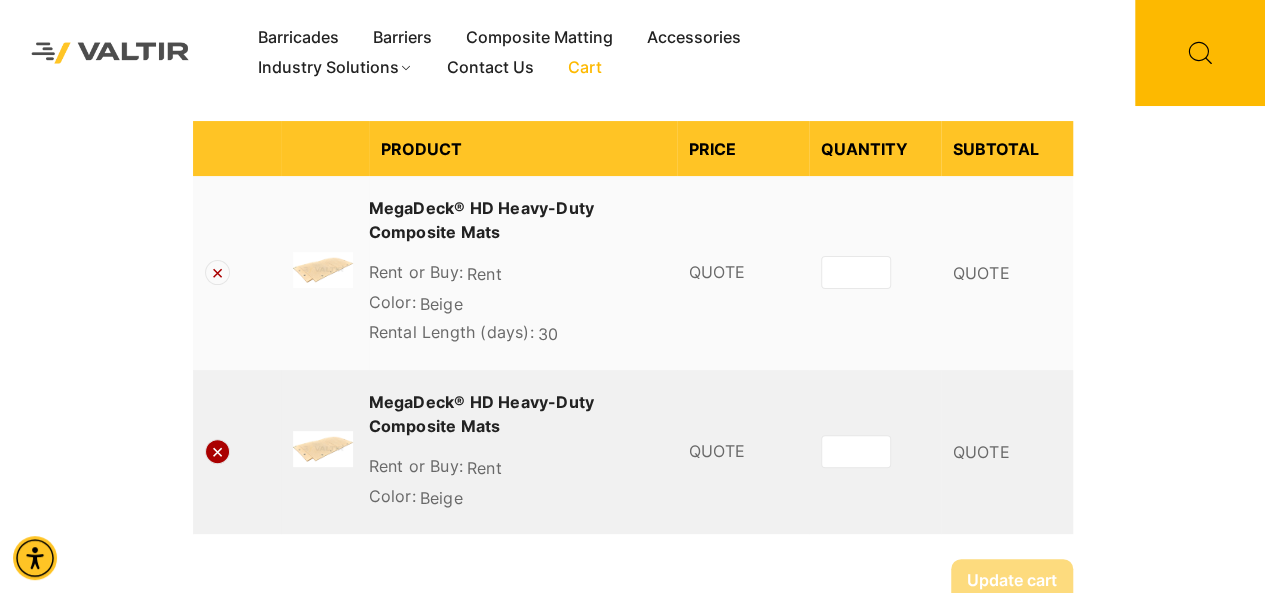 click on "×" at bounding box center (217, 451) 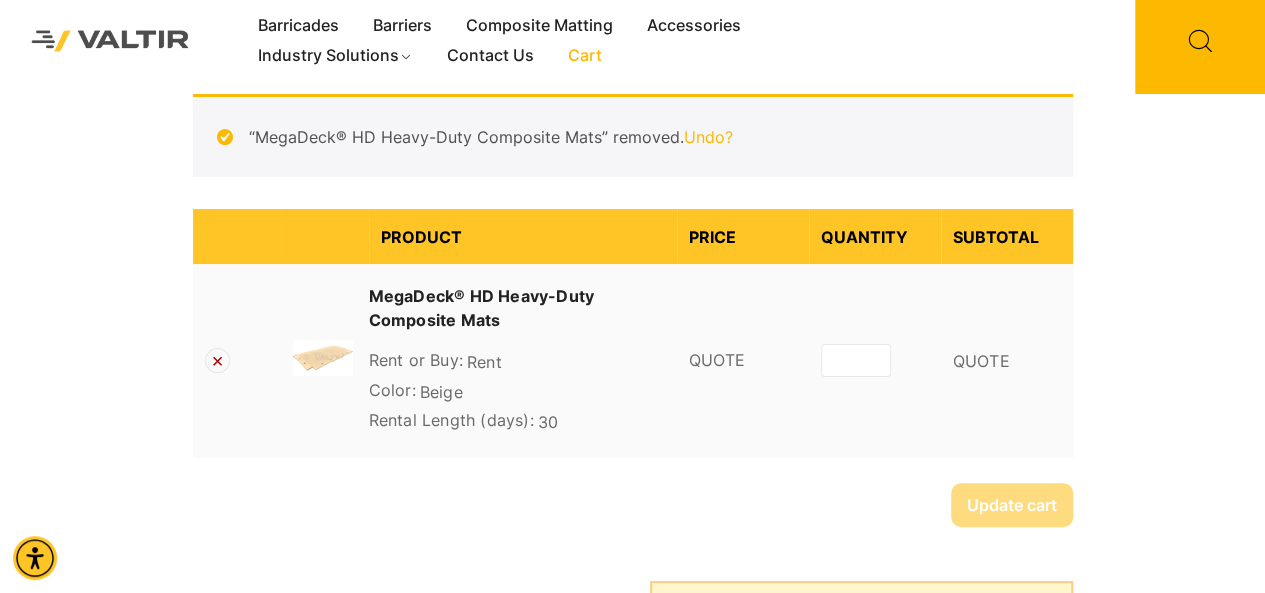 scroll, scrollTop: 6, scrollLeft: 0, axis: vertical 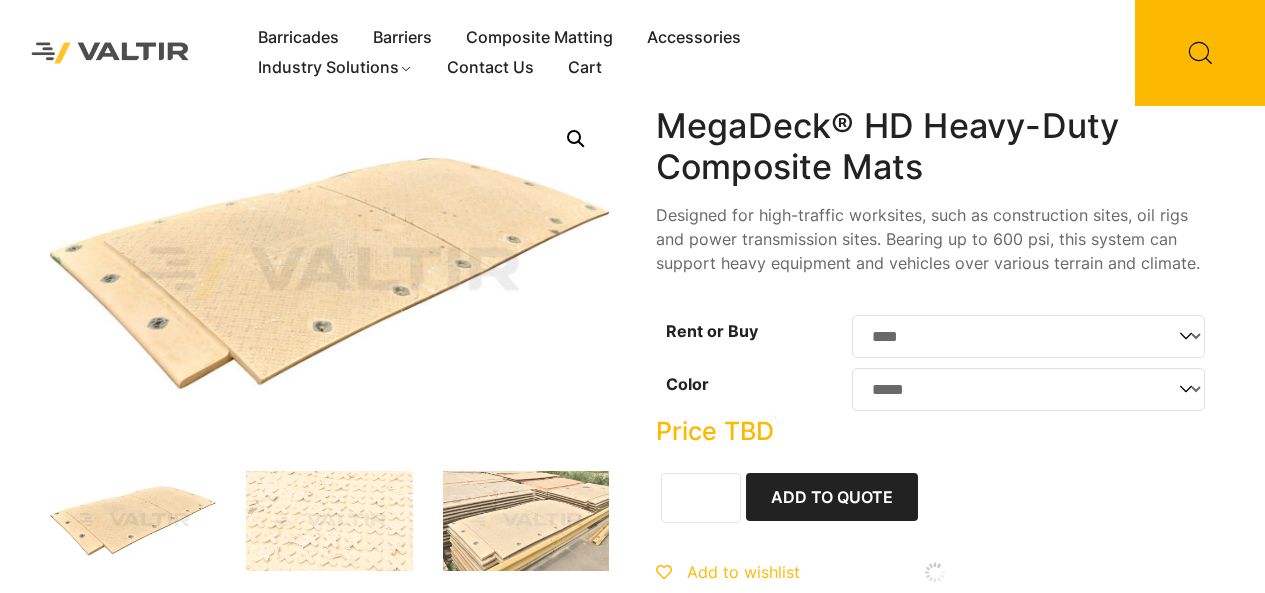 select on "****" 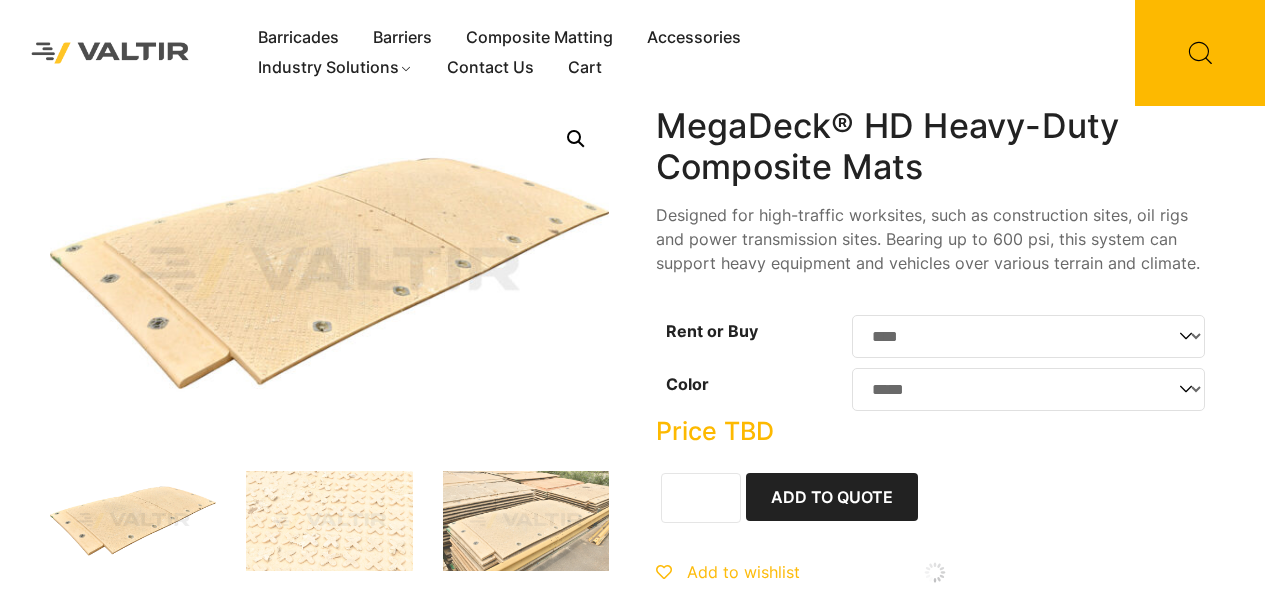 select on "*****" 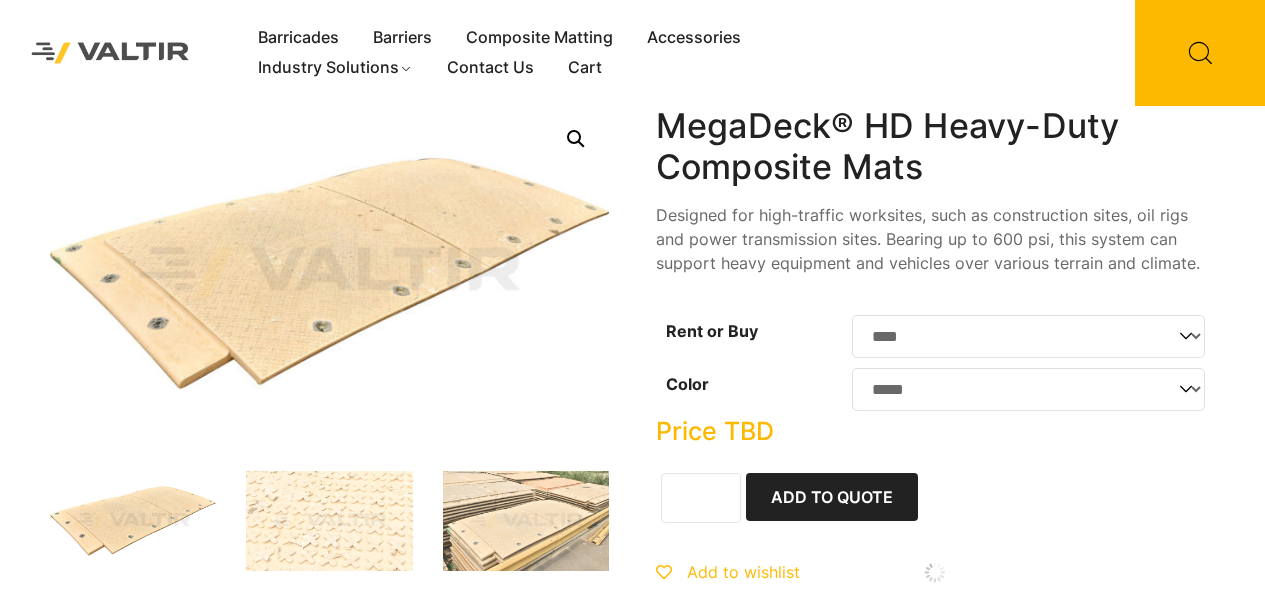 scroll, scrollTop: 0, scrollLeft: 0, axis: both 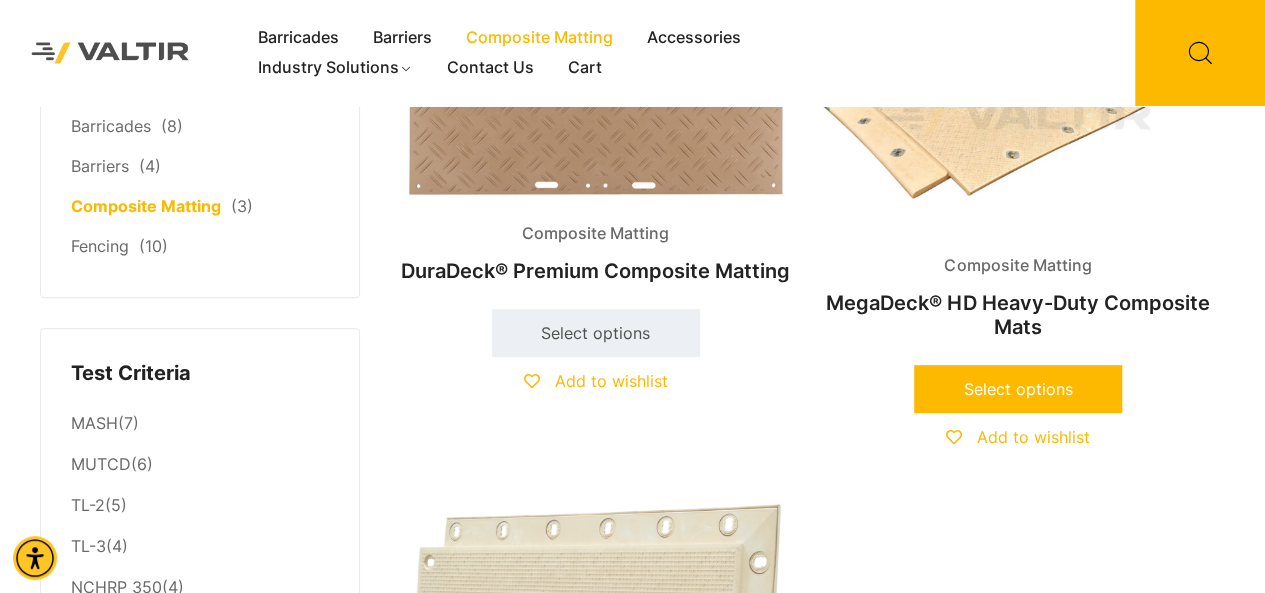 click on "Select options" at bounding box center [1018, 389] 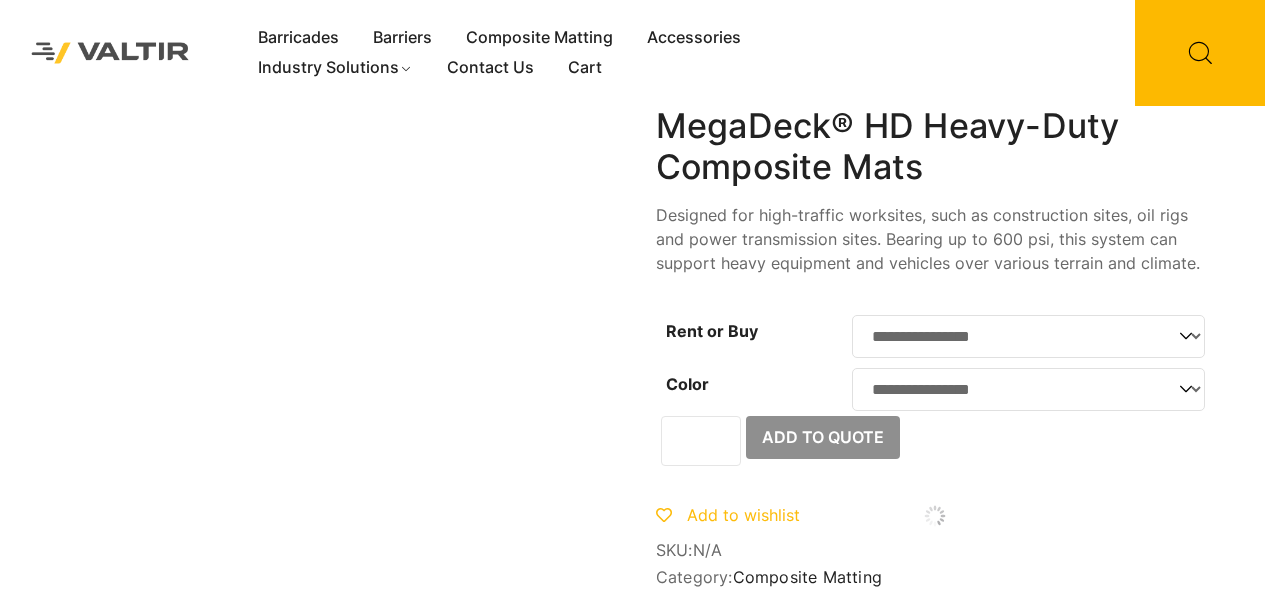 scroll, scrollTop: 0, scrollLeft: 0, axis: both 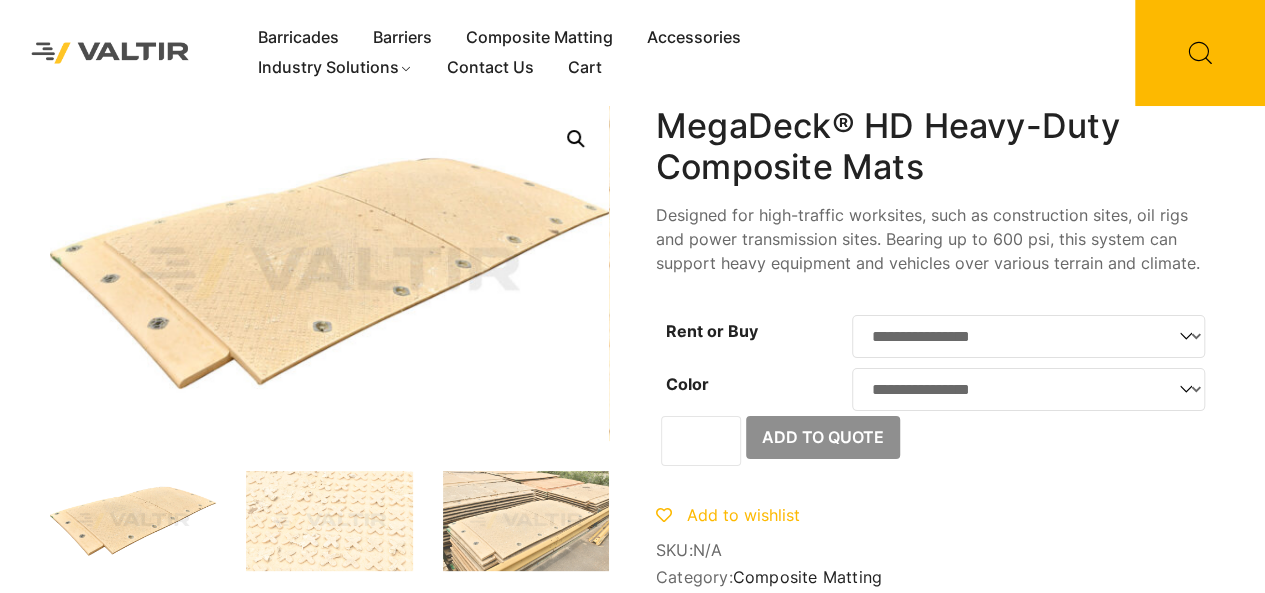 click on "**********" 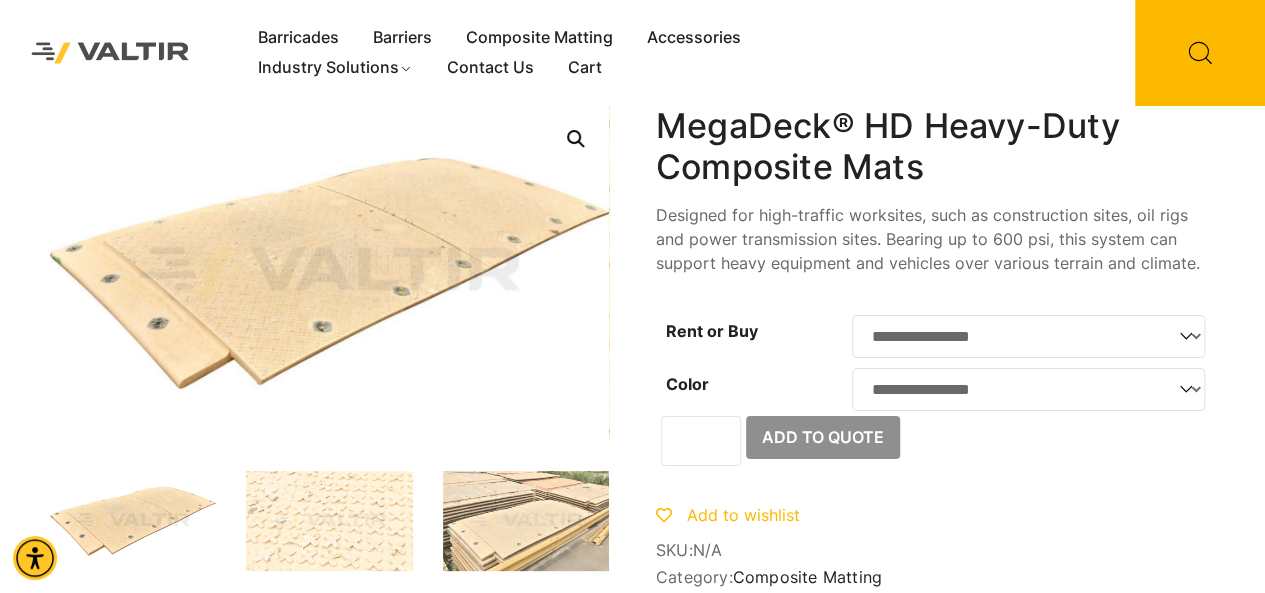 select on "****" 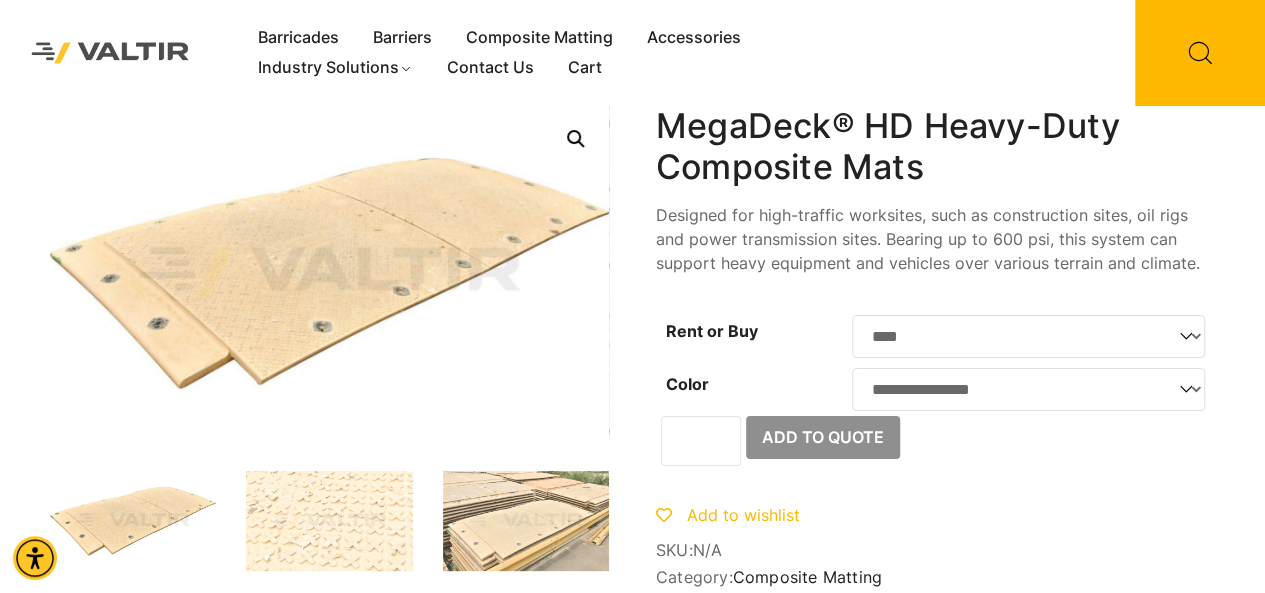 click on "**********" 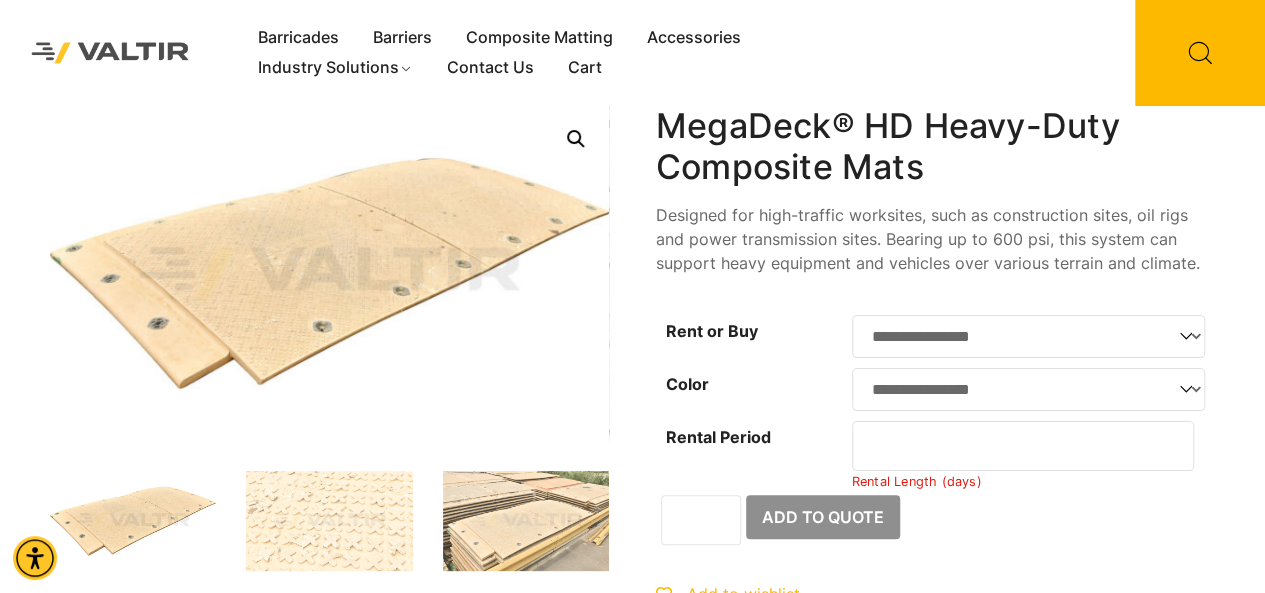 drag, startPoint x: 1195, startPoint y: 405, endPoint x: 1163, endPoint y: 406, distance: 32.01562 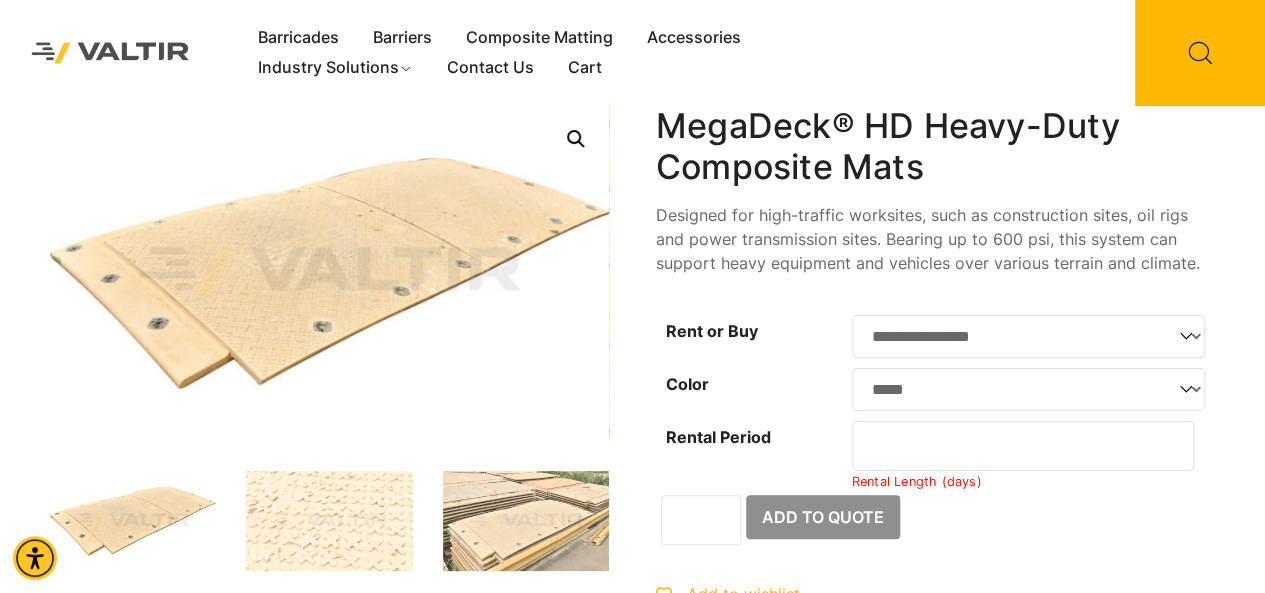 click on "**********" 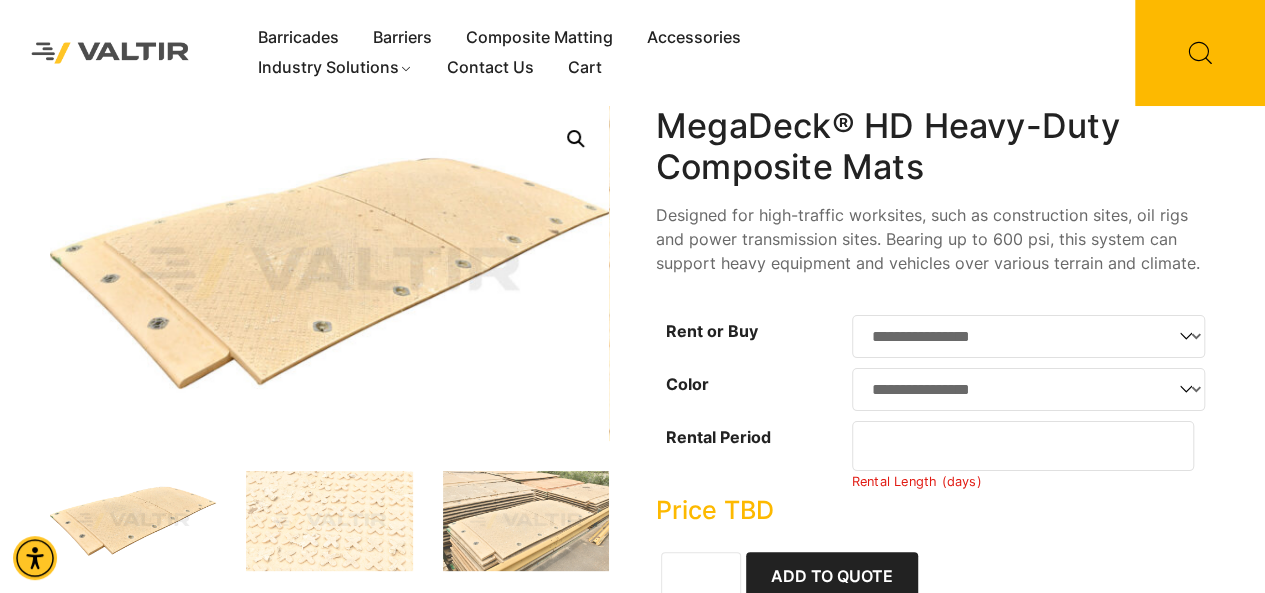 drag, startPoint x: 990, startPoint y: 470, endPoint x: 780, endPoint y: 455, distance: 210.53503 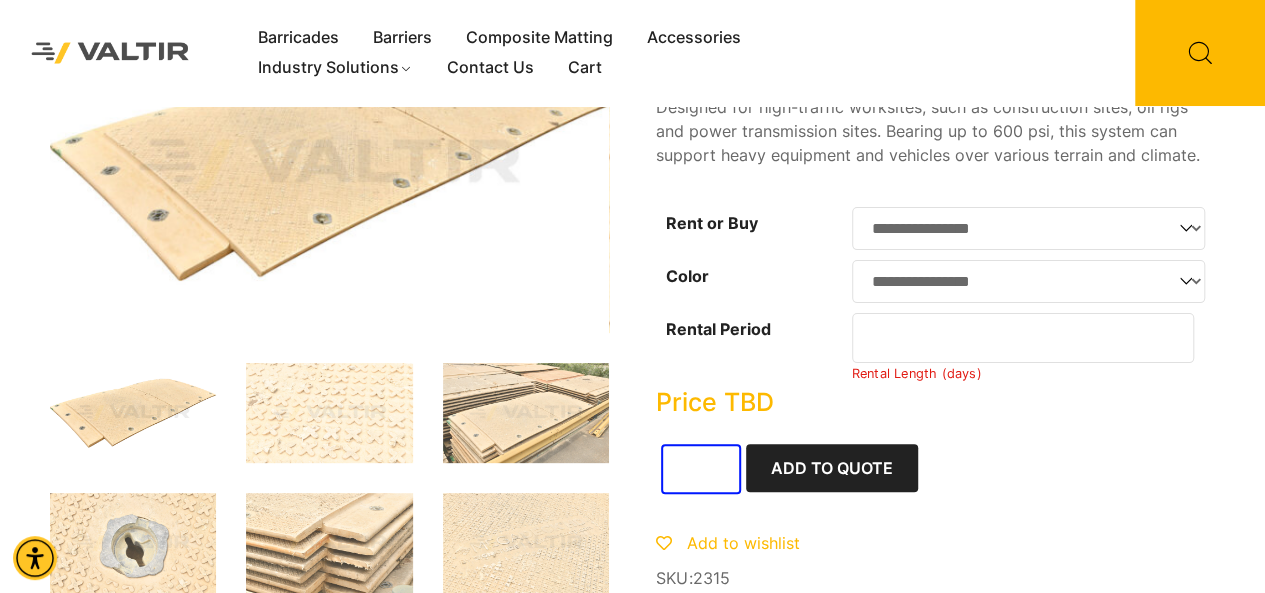 scroll, scrollTop: 220, scrollLeft: 0, axis: vertical 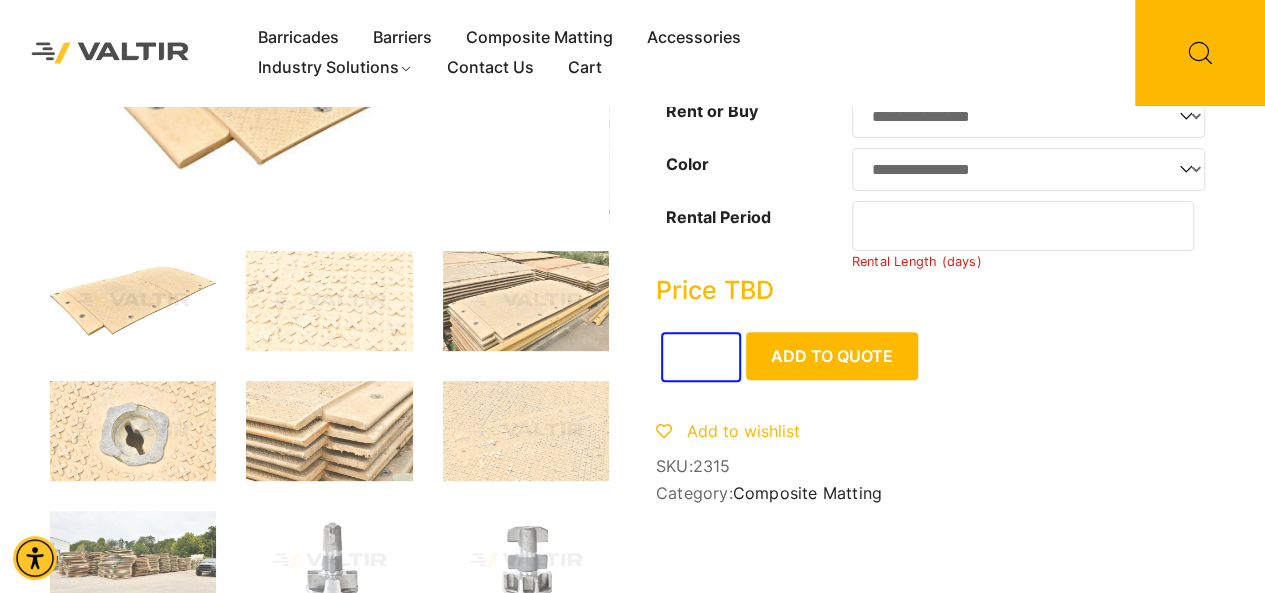 type on "***" 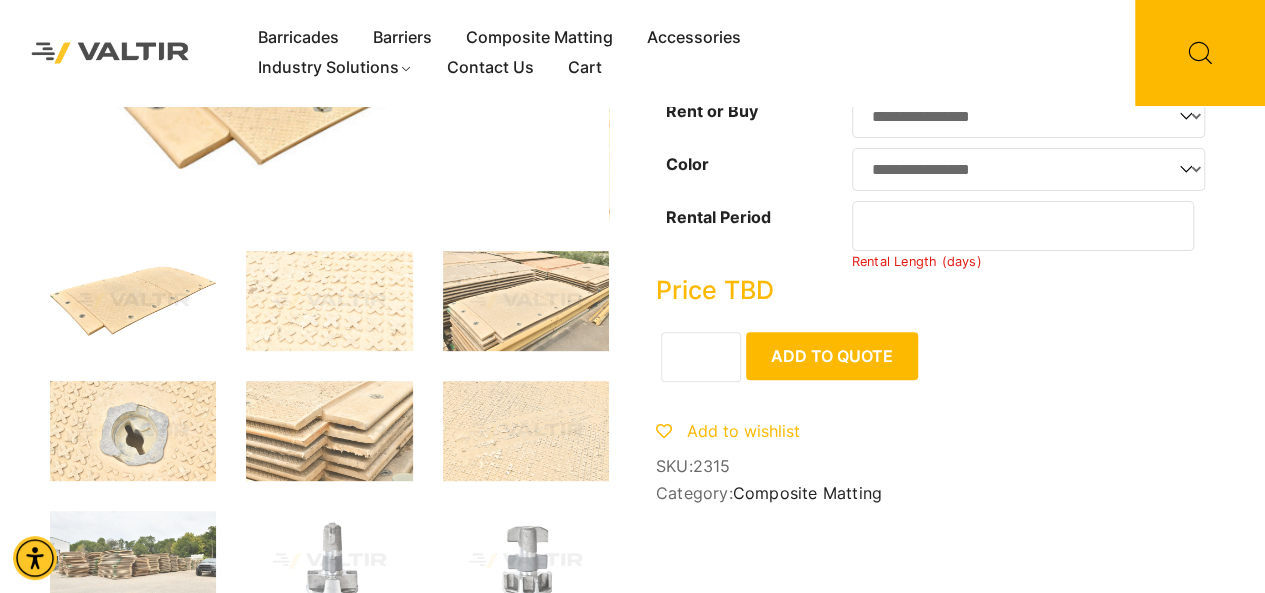 click on "Add to Quote" 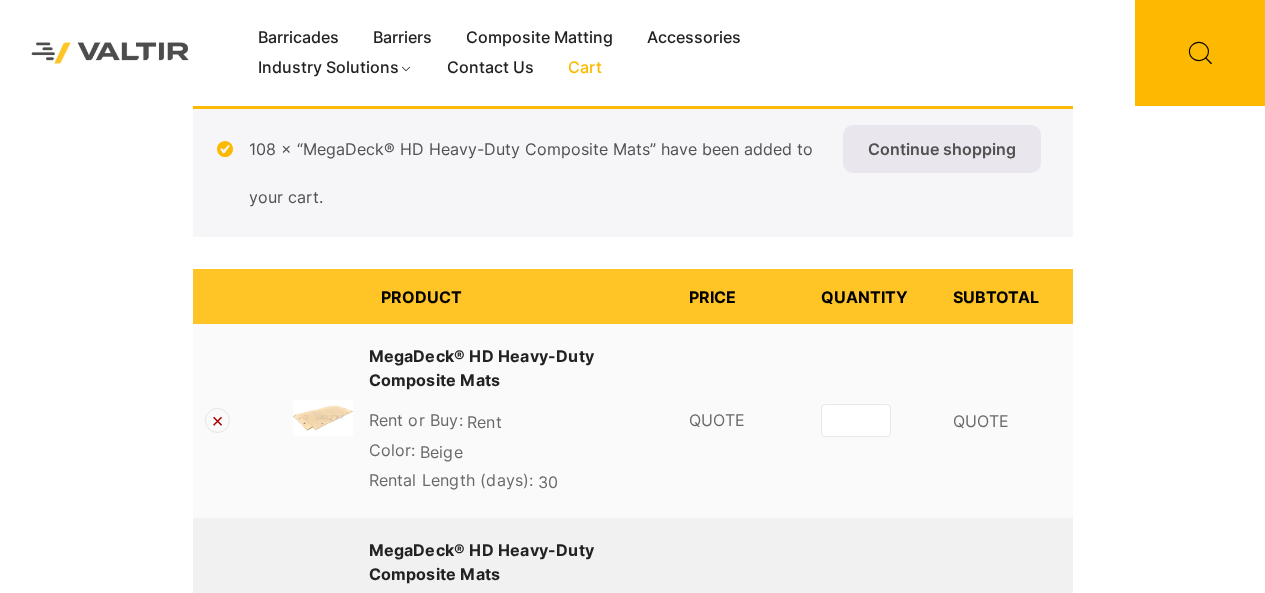 scroll, scrollTop: 0, scrollLeft: 0, axis: both 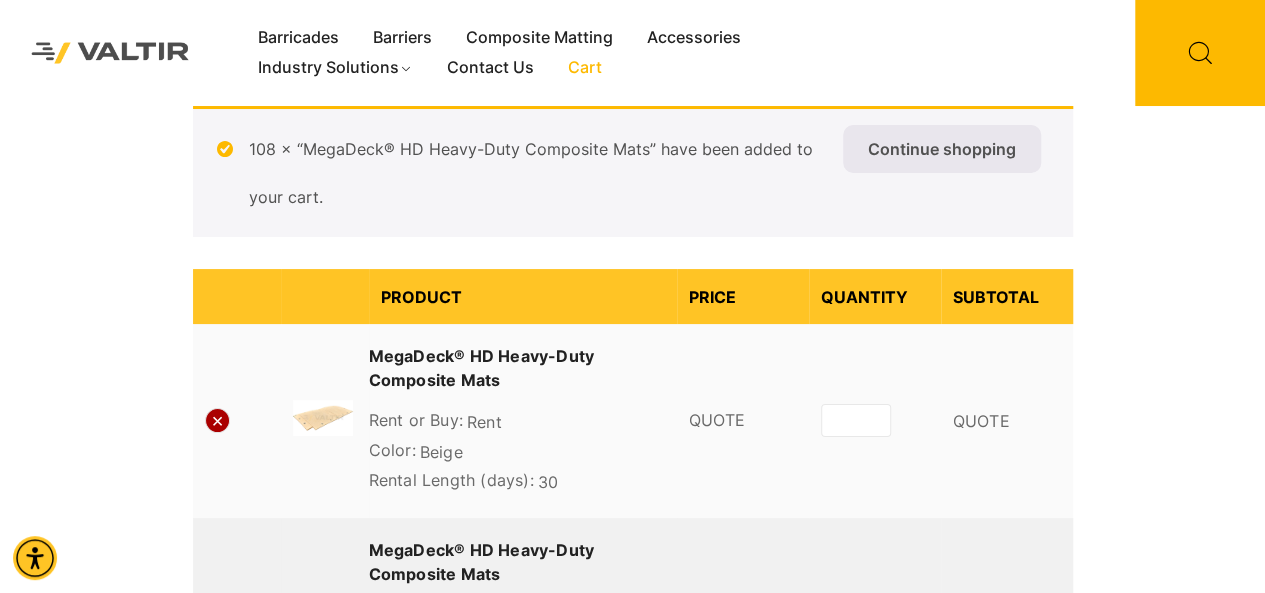 click on "×" at bounding box center (217, 420) 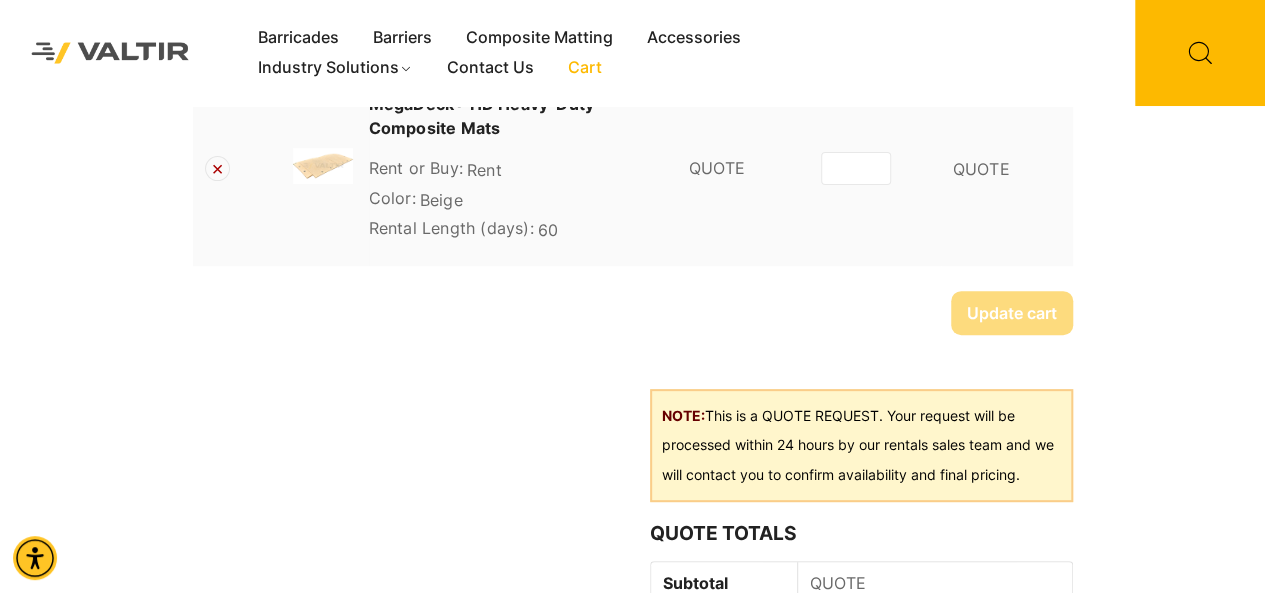 scroll, scrollTop: 206, scrollLeft: 0, axis: vertical 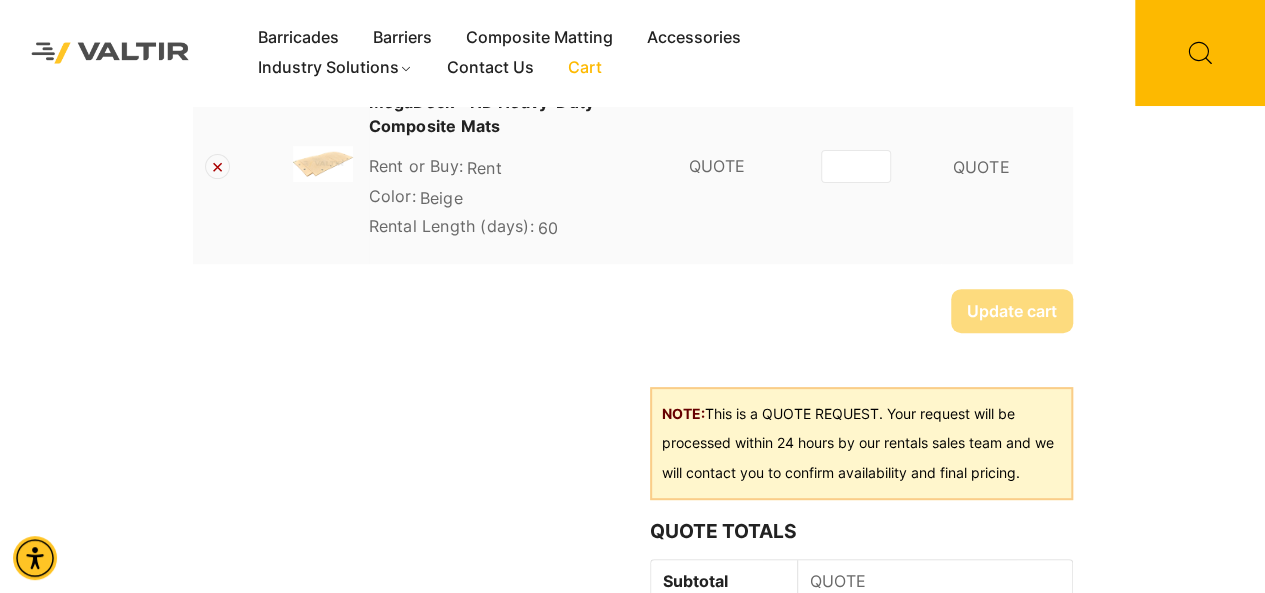 click on "NOTE:  This is a QUOTE REQUEST. Your request will be processed within 24 hours by our rentals sales team and we will contact you to confirm availability and final pricing.
Quote Totals
Subtotal
QUOTE
Total
$ 0.00
Continue" at bounding box center [633, 554] 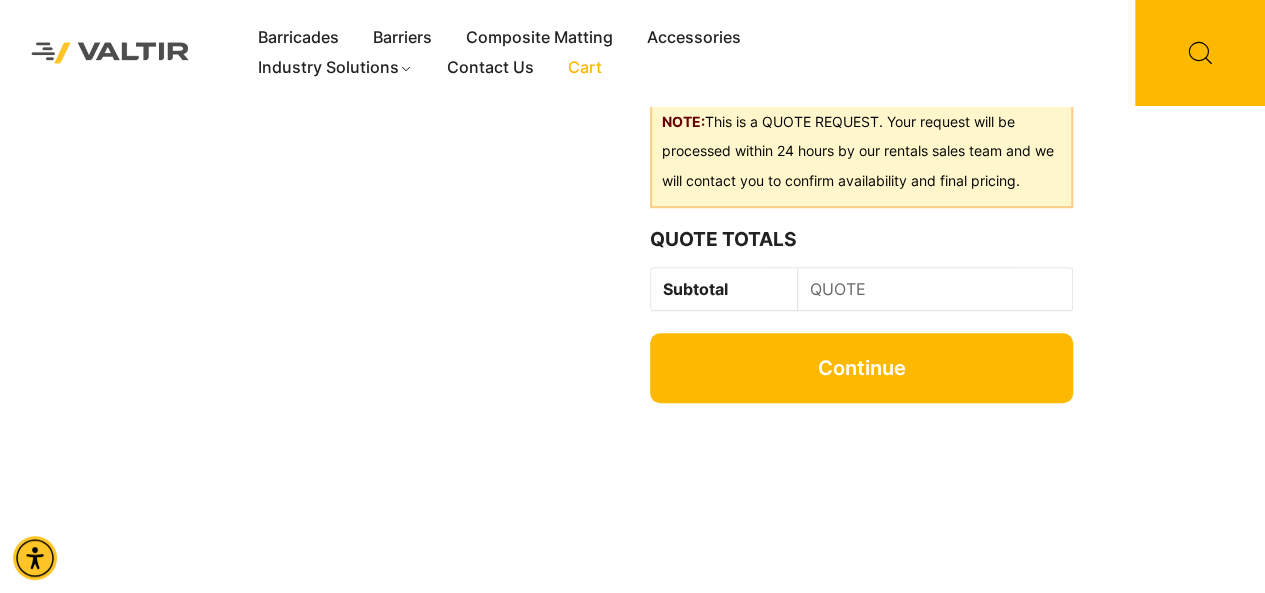 scroll, scrollTop: 500, scrollLeft: 0, axis: vertical 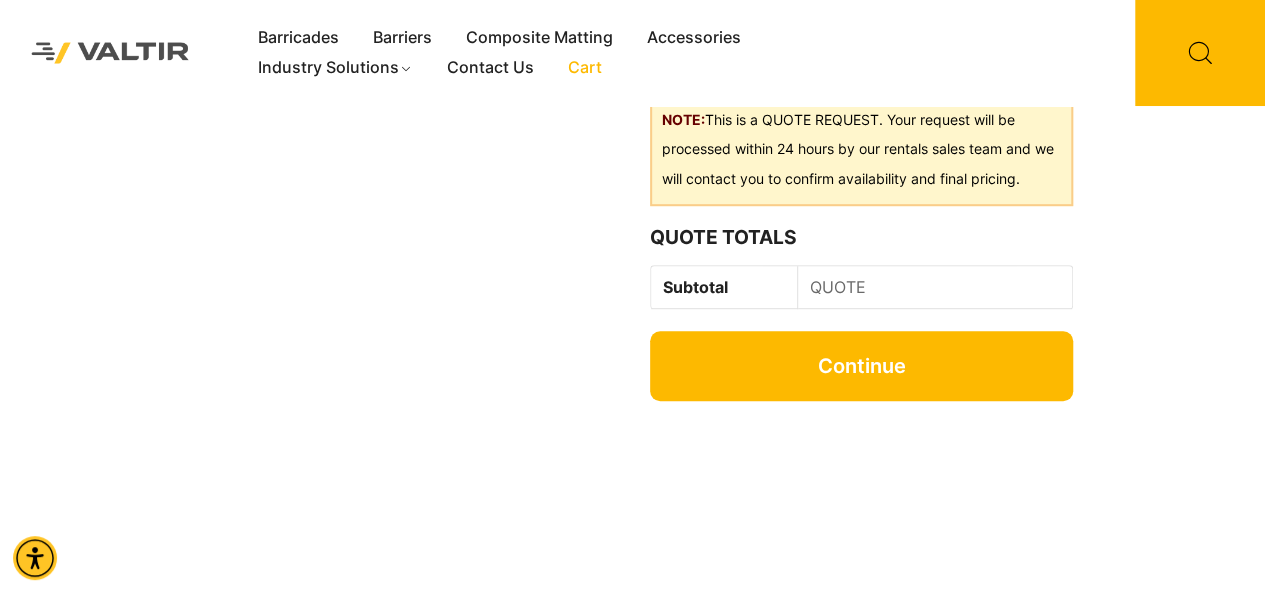 drag, startPoint x: 836, startPoint y: 375, endPoint x: 755, endPoint y: 380, distance: 81.154175 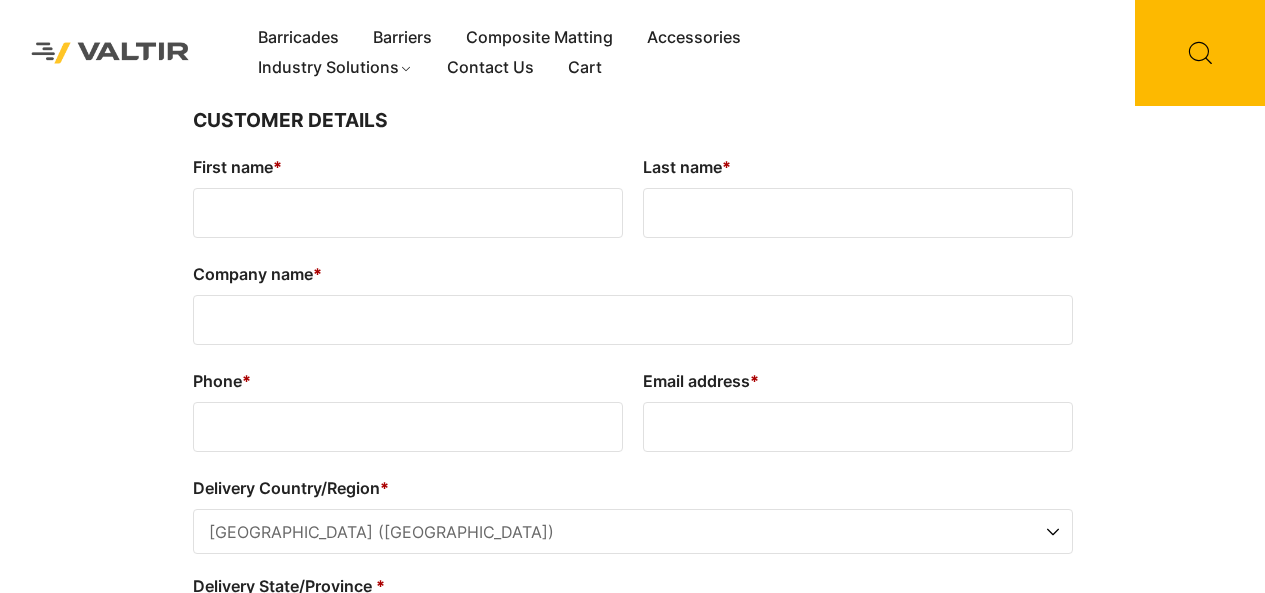 select on "**" 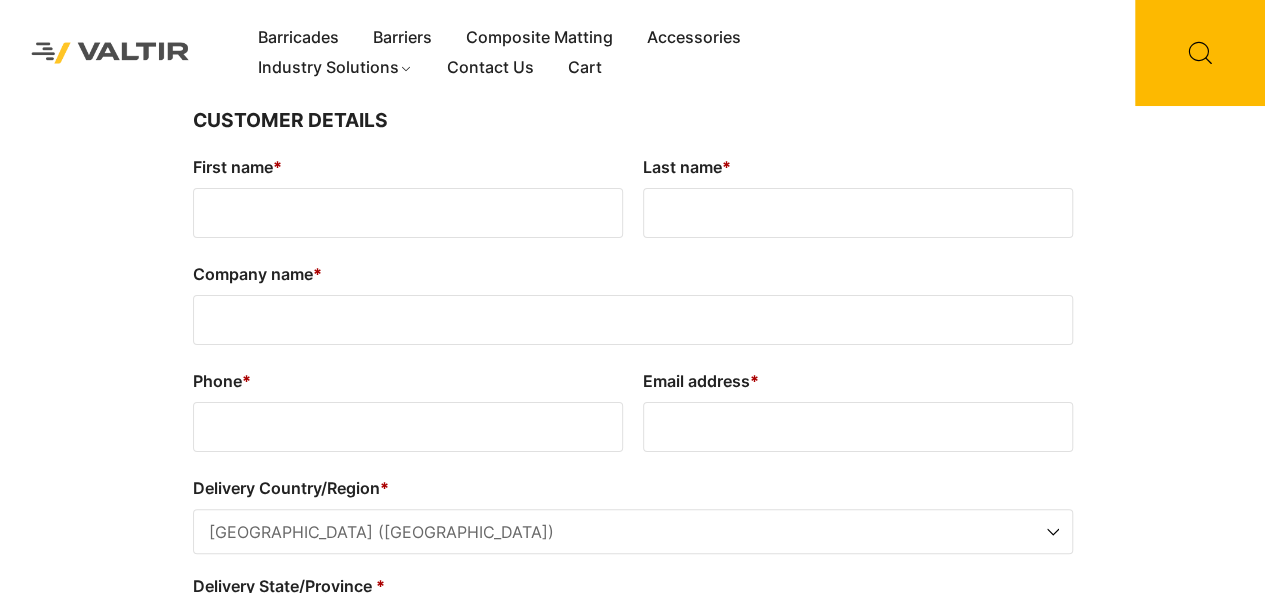 scroll, scrollTop: 0, scrollLeft: 0, axis: both 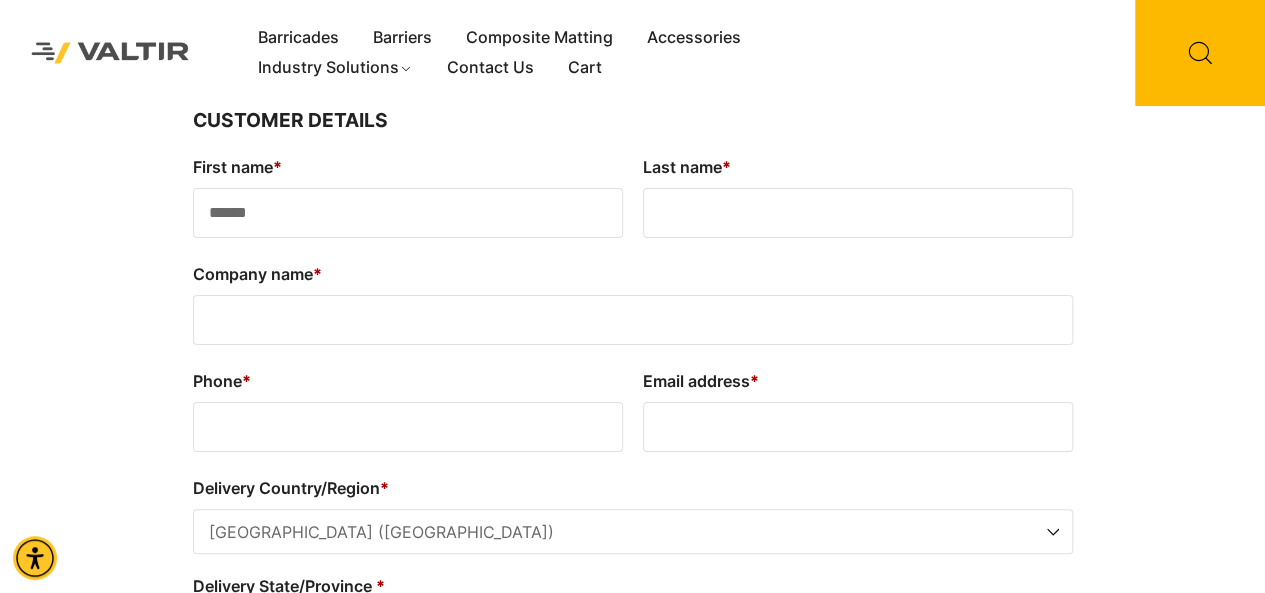 type on "******" 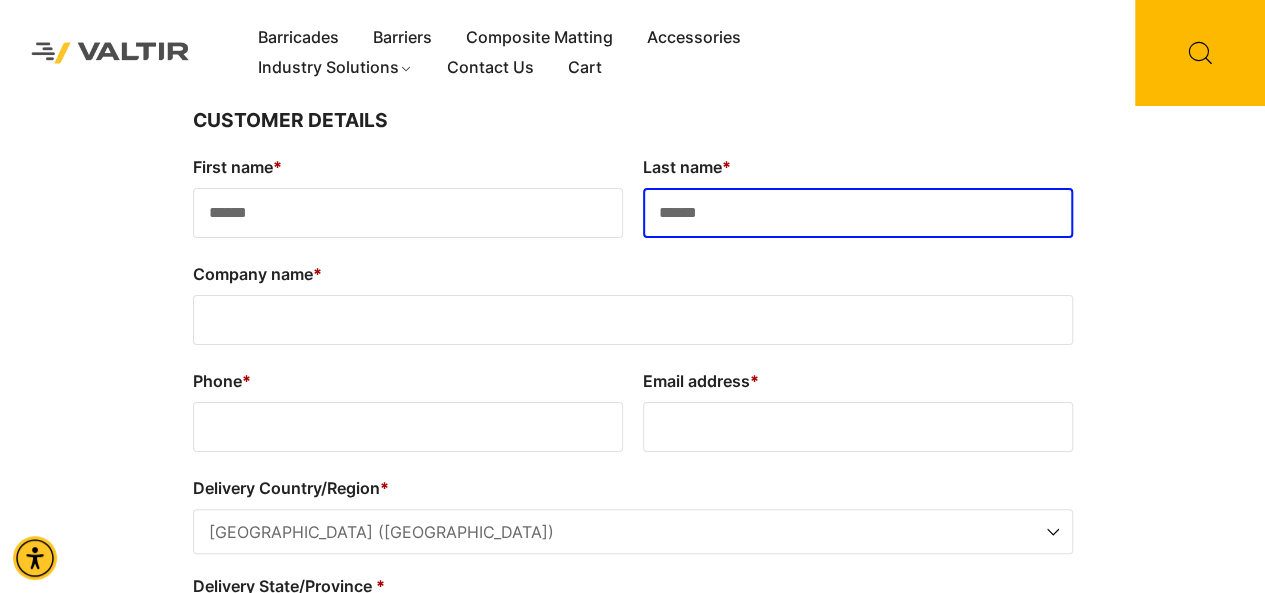 type on "******" 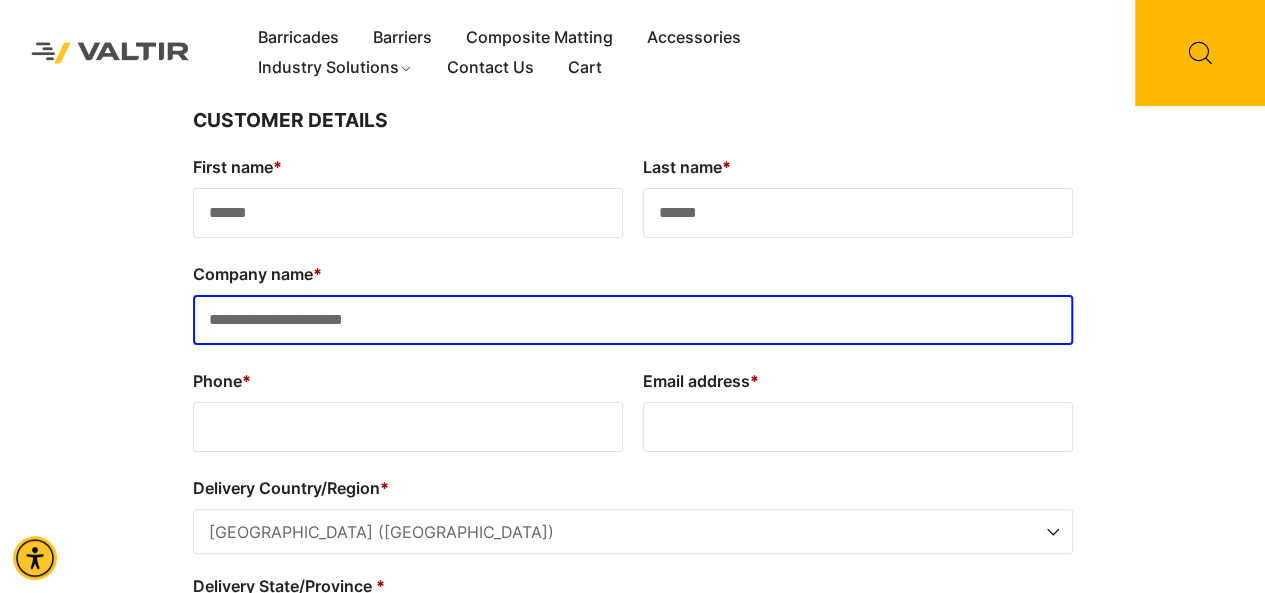 type on "**********" 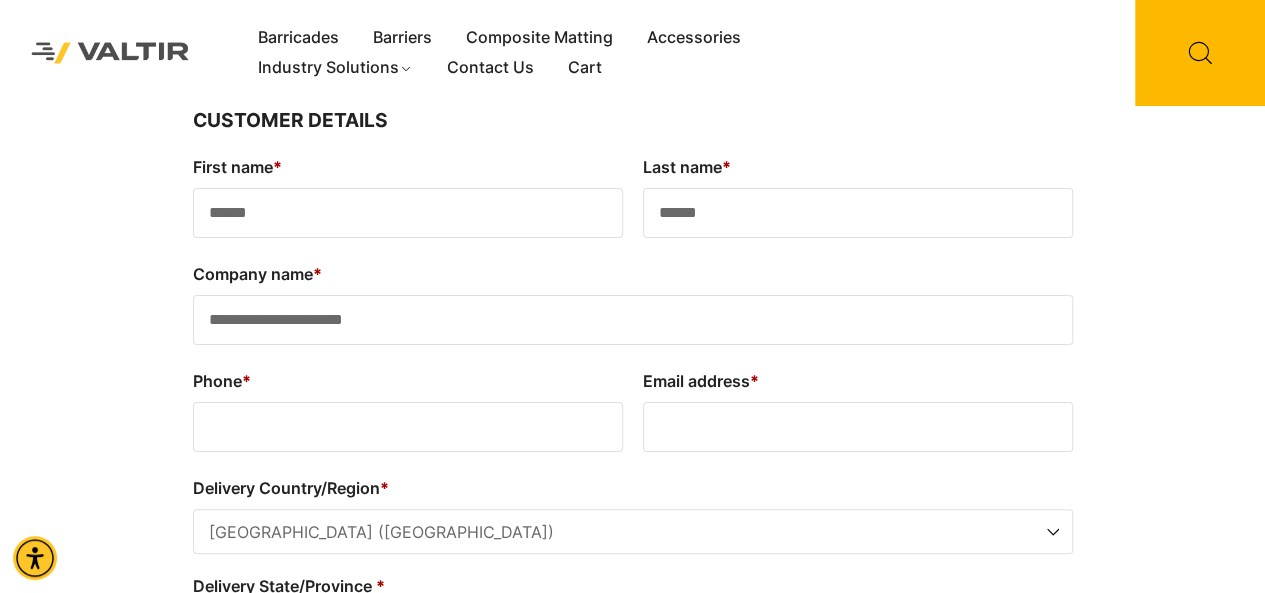 click on "Phone  *" at bounding box center [408, 427] 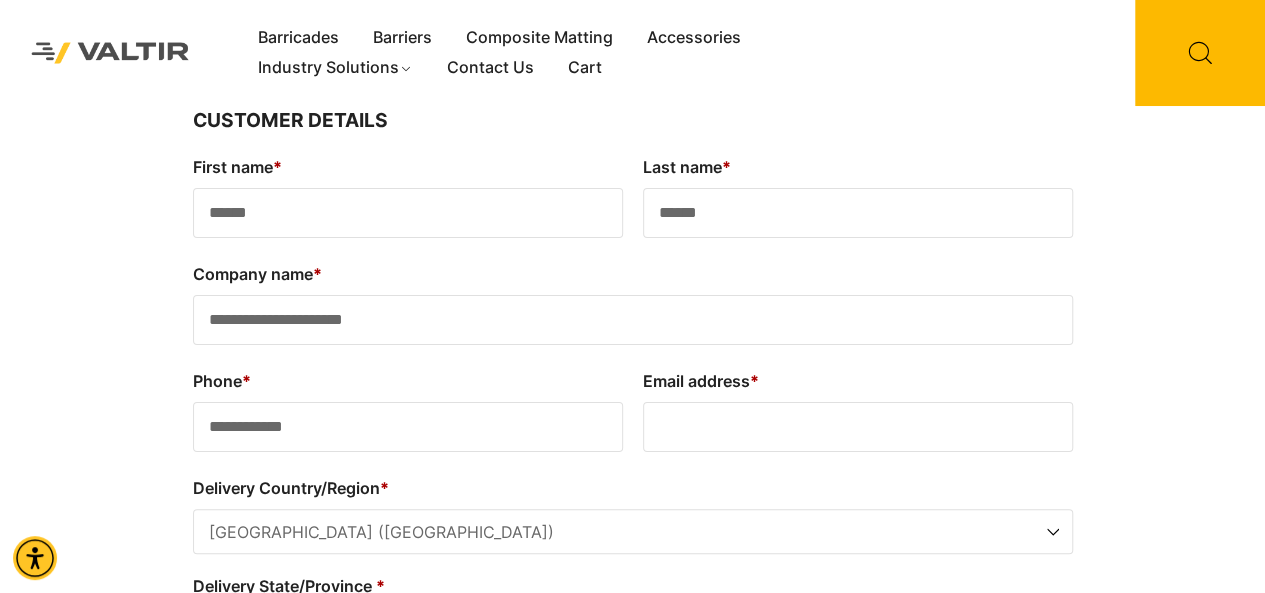 type on "**********" 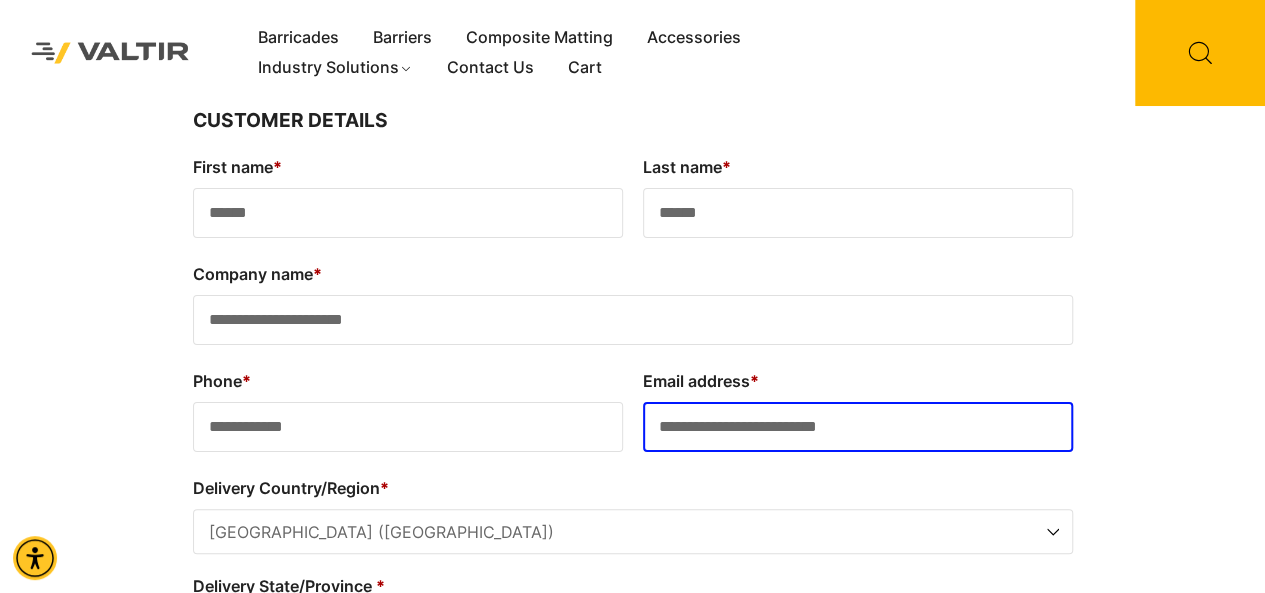 type on "**********" 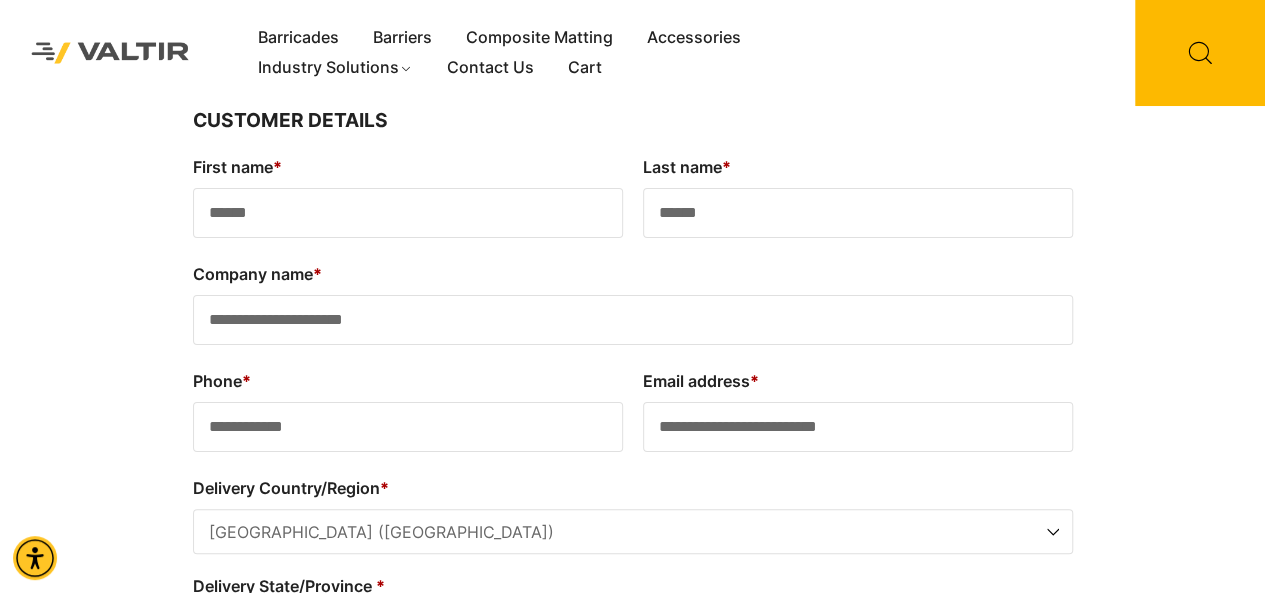 scroll, scrollTop: 431, scrollLeft: 0, axis: vertical 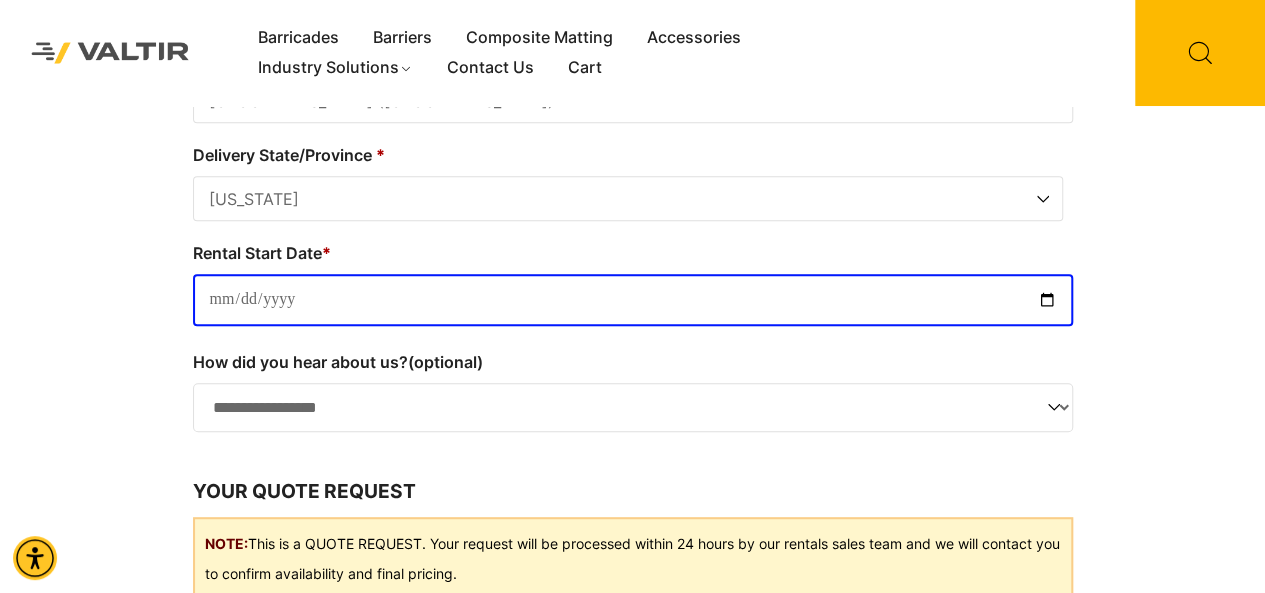click on "**********" at bounding box center [633, 407] 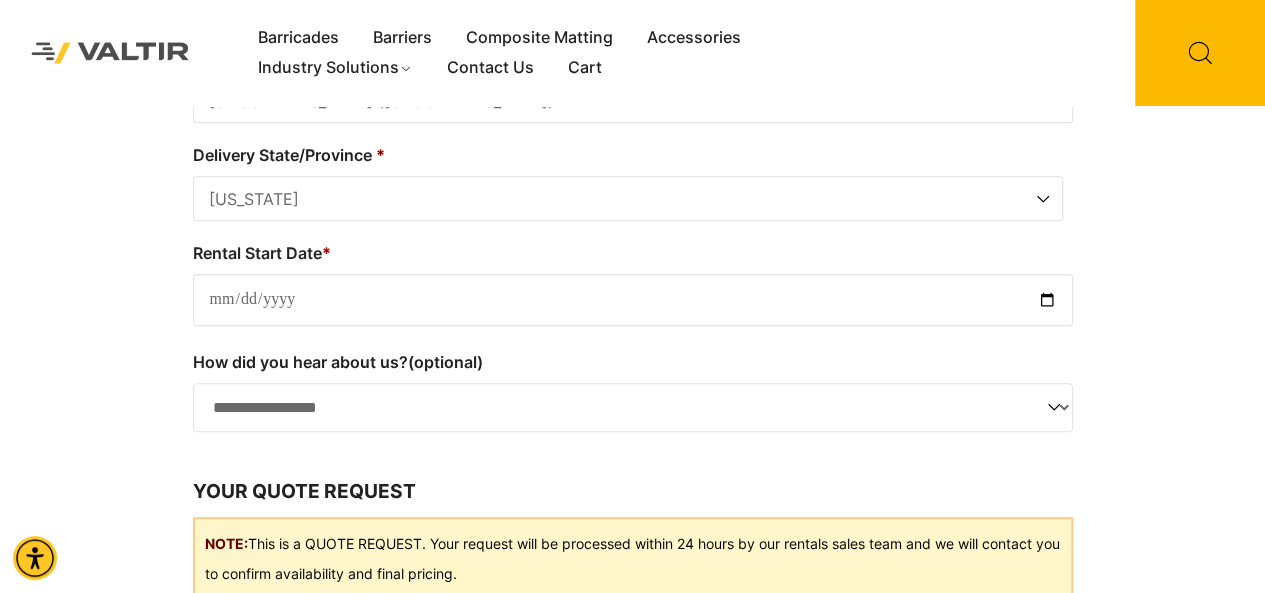 select on "**********" 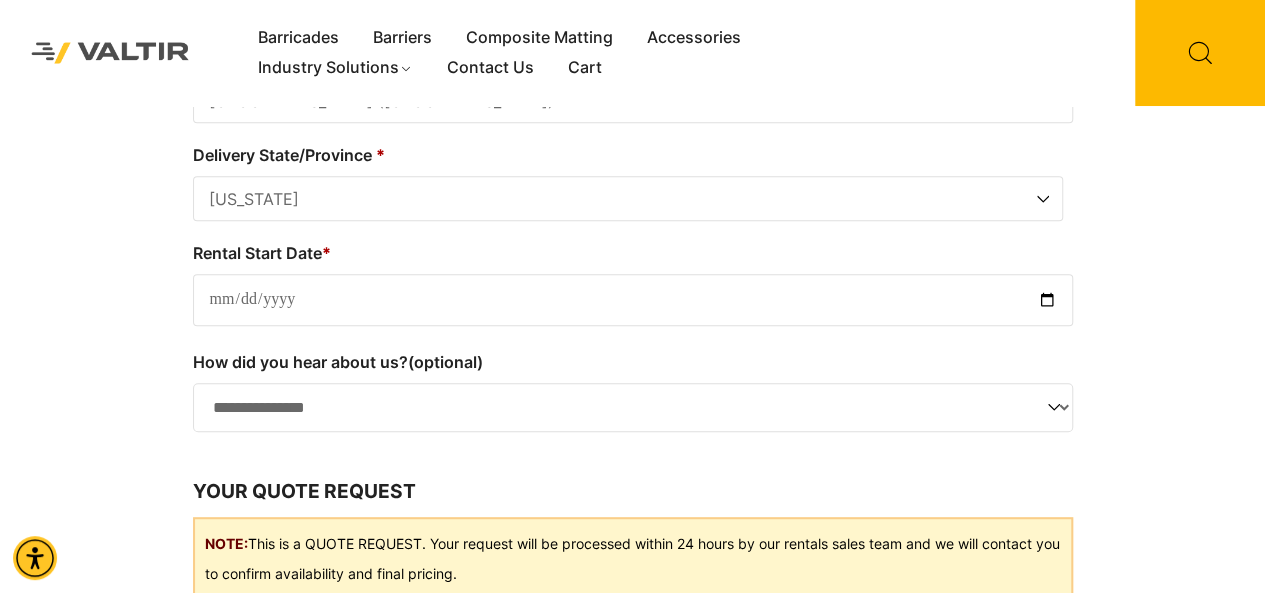 click on "**********" at bounding box center (633, 407) 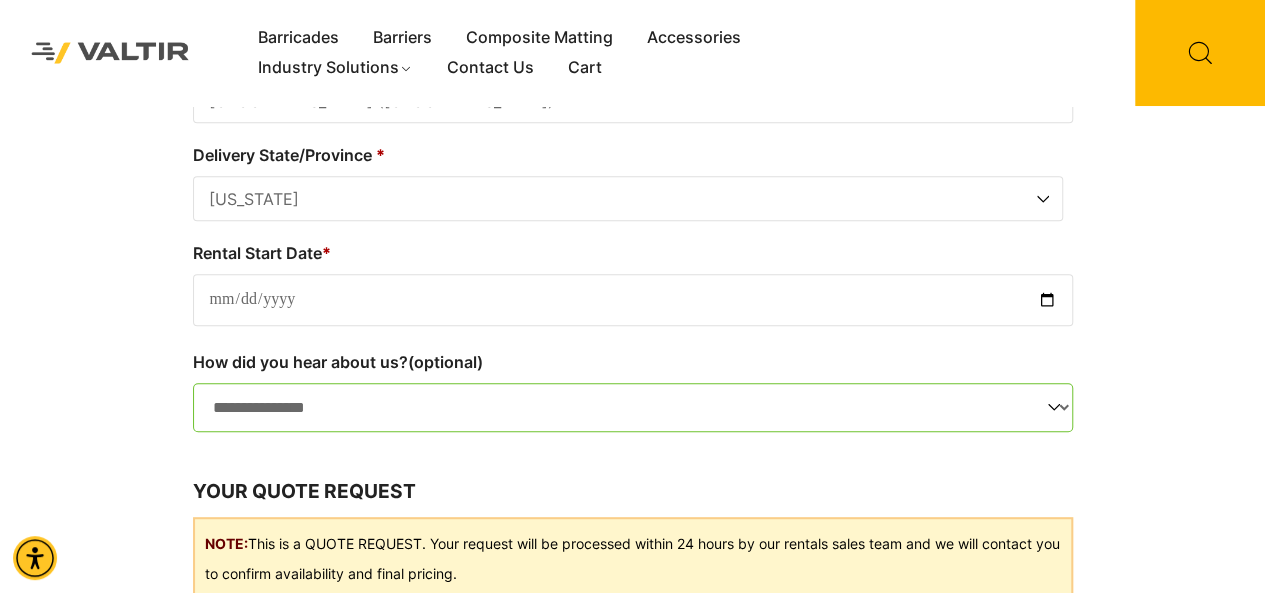 click on "Rental Start Date  *" at bounding box center [633, 300] 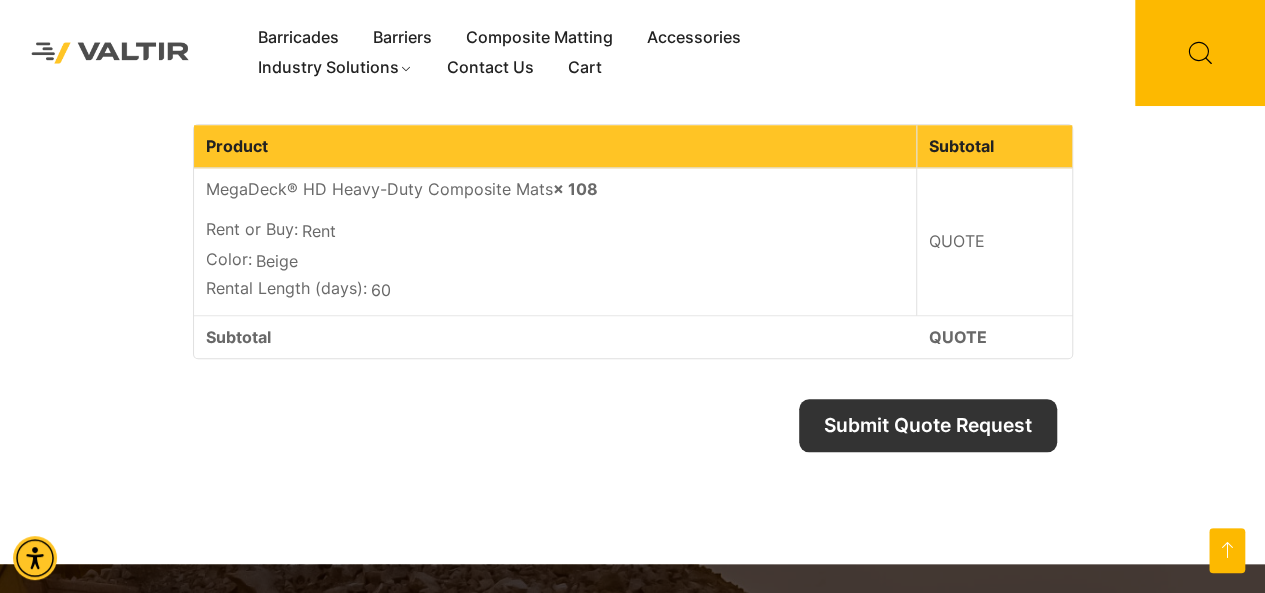 scroll, scrollTop: 931, scrollLeft: 0, axis: vertical 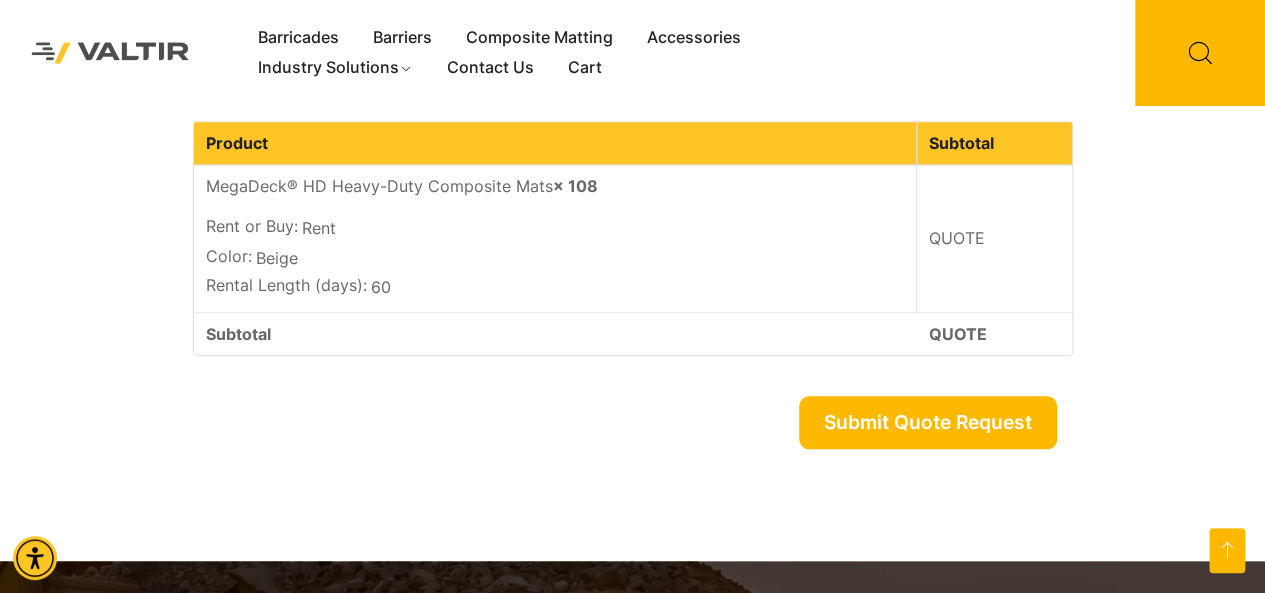 click on "Submit Quote Request" at bounding box center (928, 422) 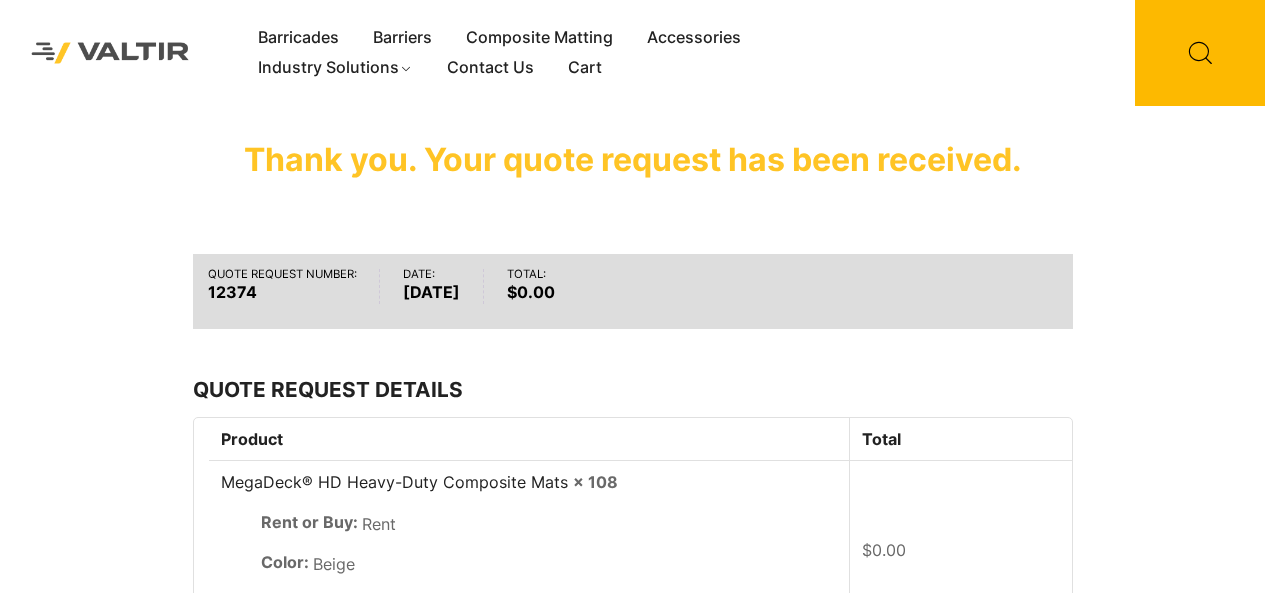 scroll, scrollTop: 0, scrollLeft: 0, axis: both 